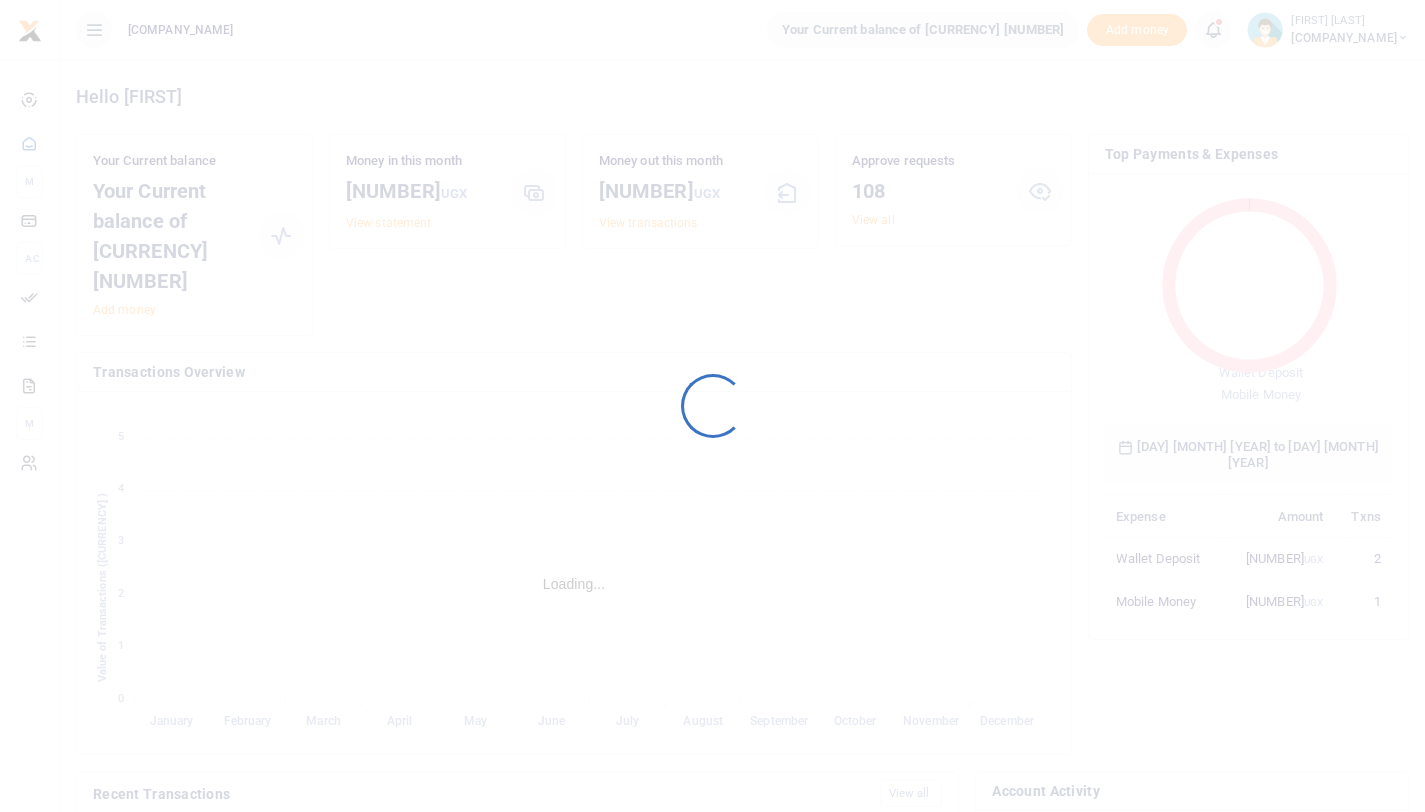 scroll, scrollTop: 0, scrollLeft: 0, axis: both 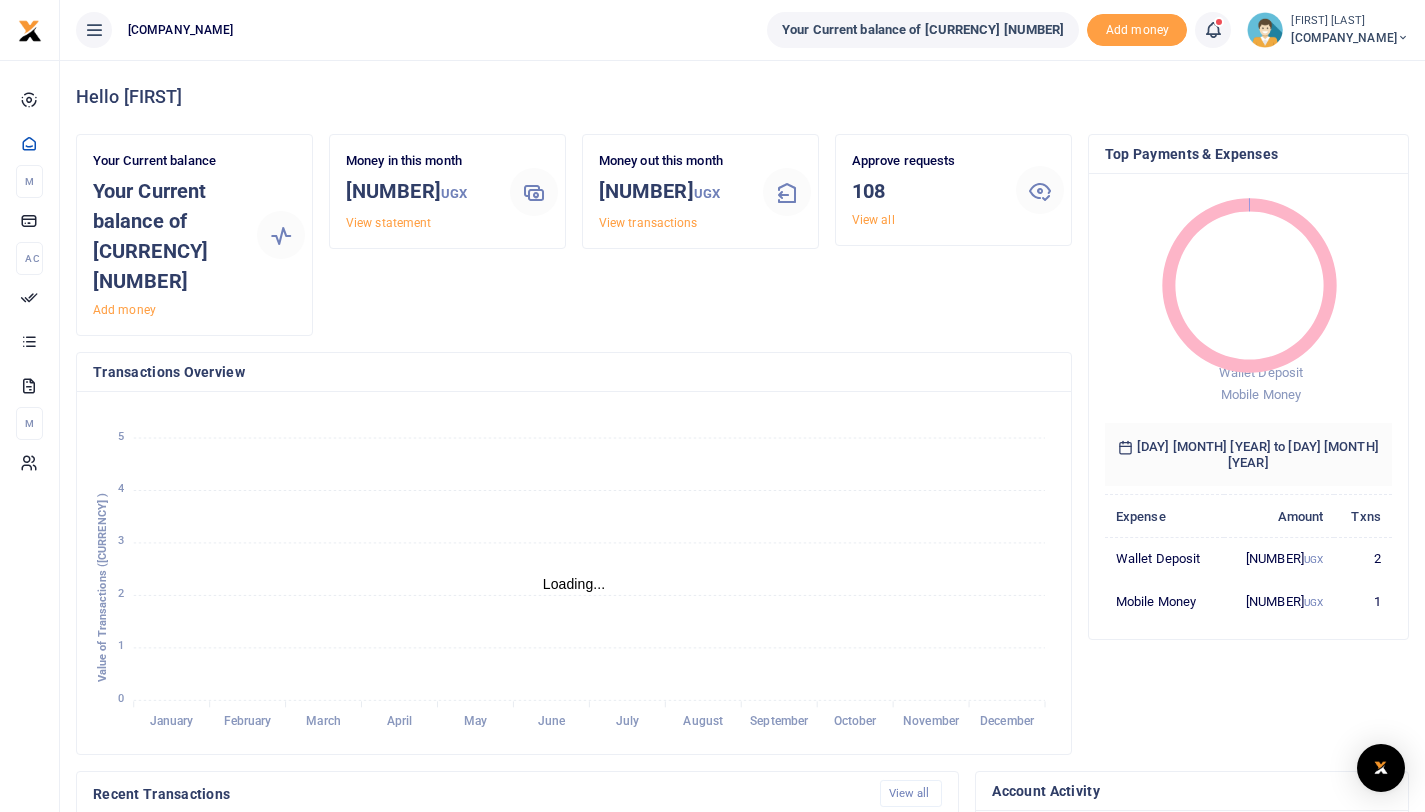 click at bounding box center (1161, 30) 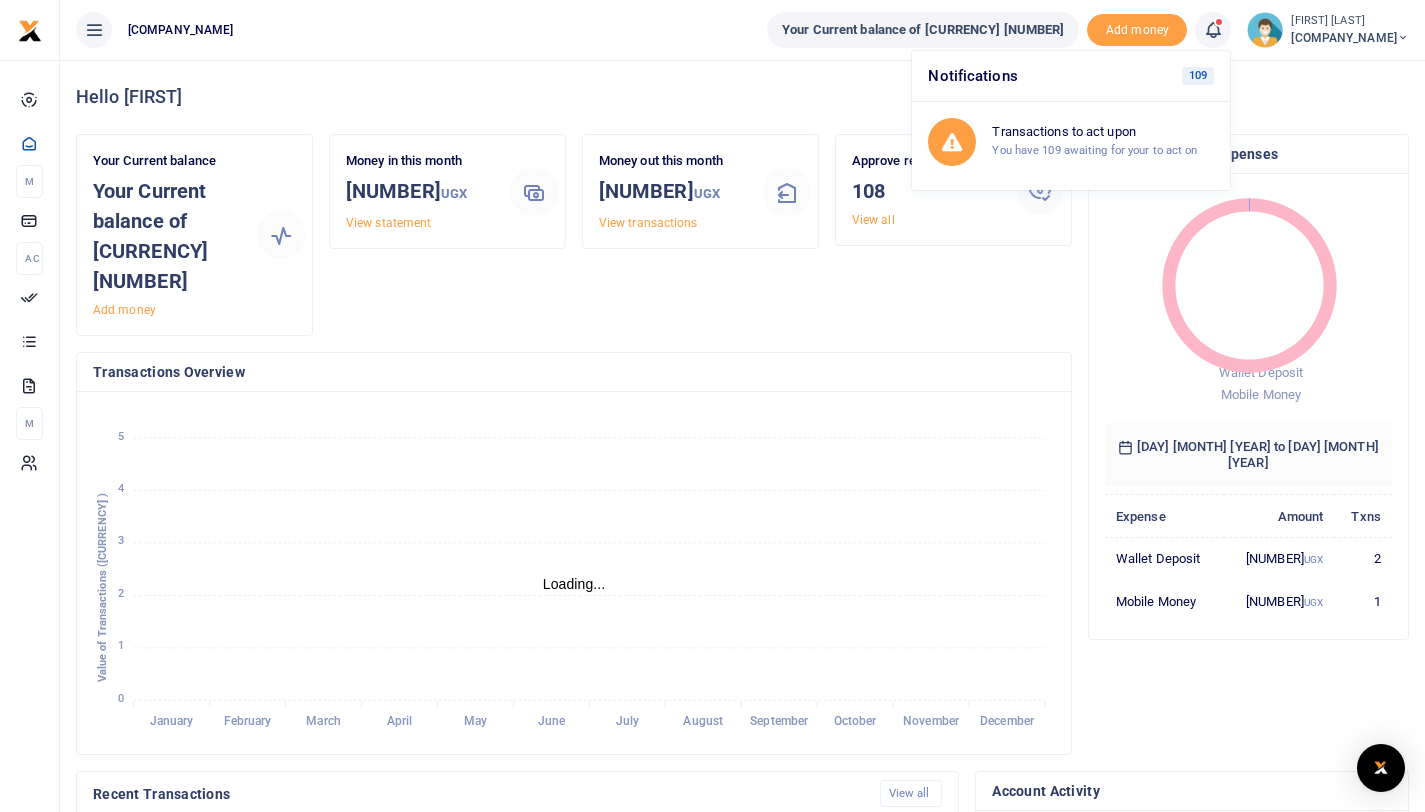 click on "Notifications  109" at bounding box center (1019, 76) 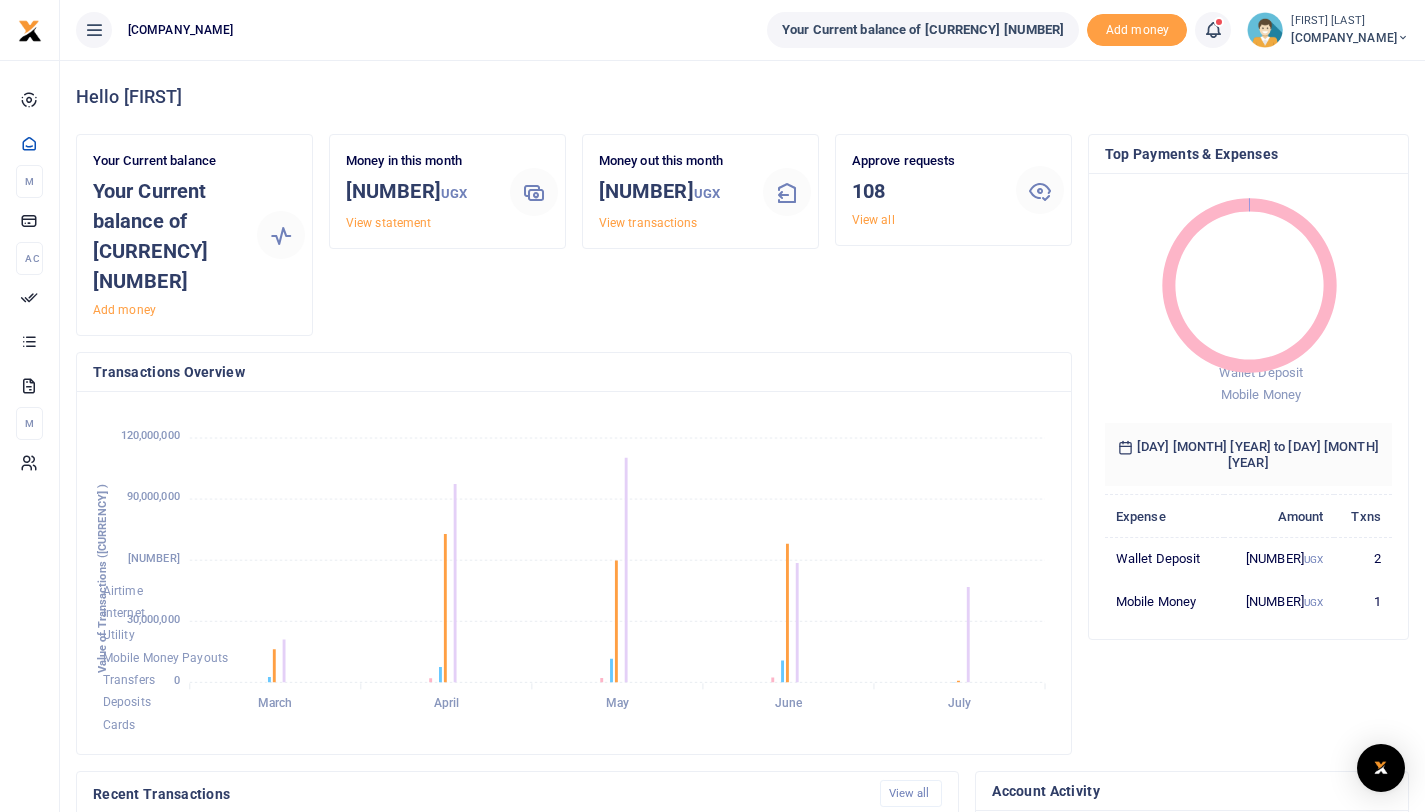 click at bounding box center [1161, 30] 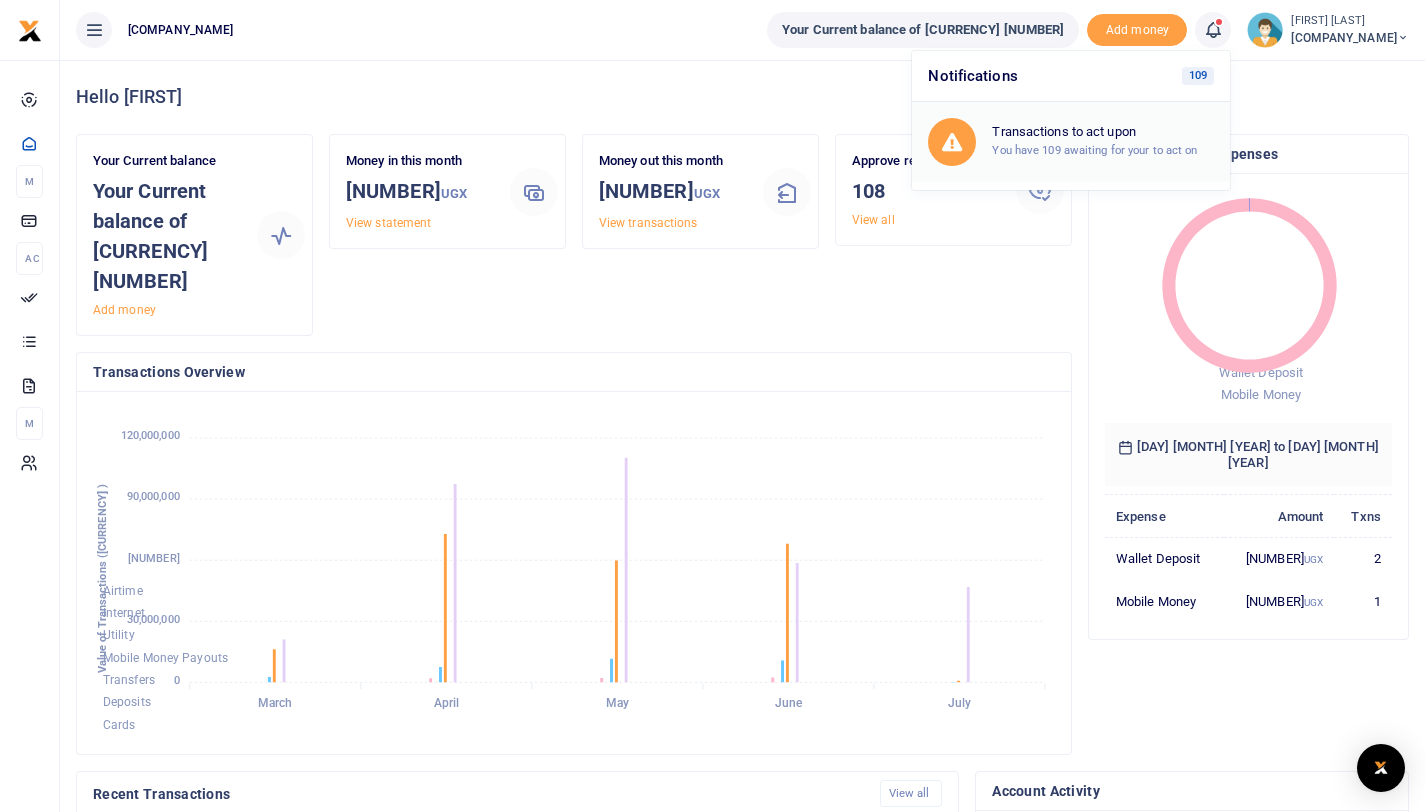 click on "You have 109 awaiting for your to act on" at bounding box center [1059, 149] 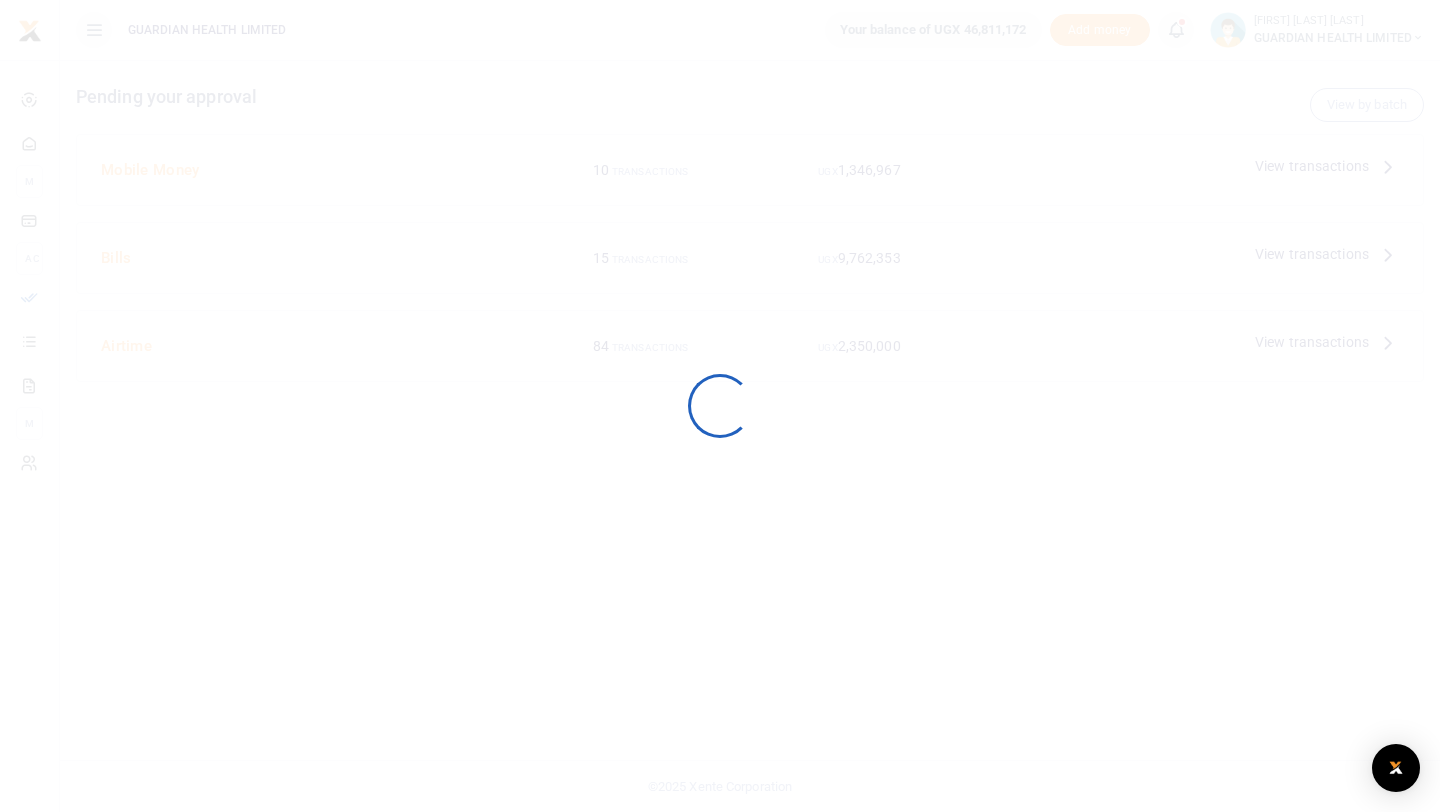 scroll, scrollTop: 0, scrollLeft: 0, axis: both 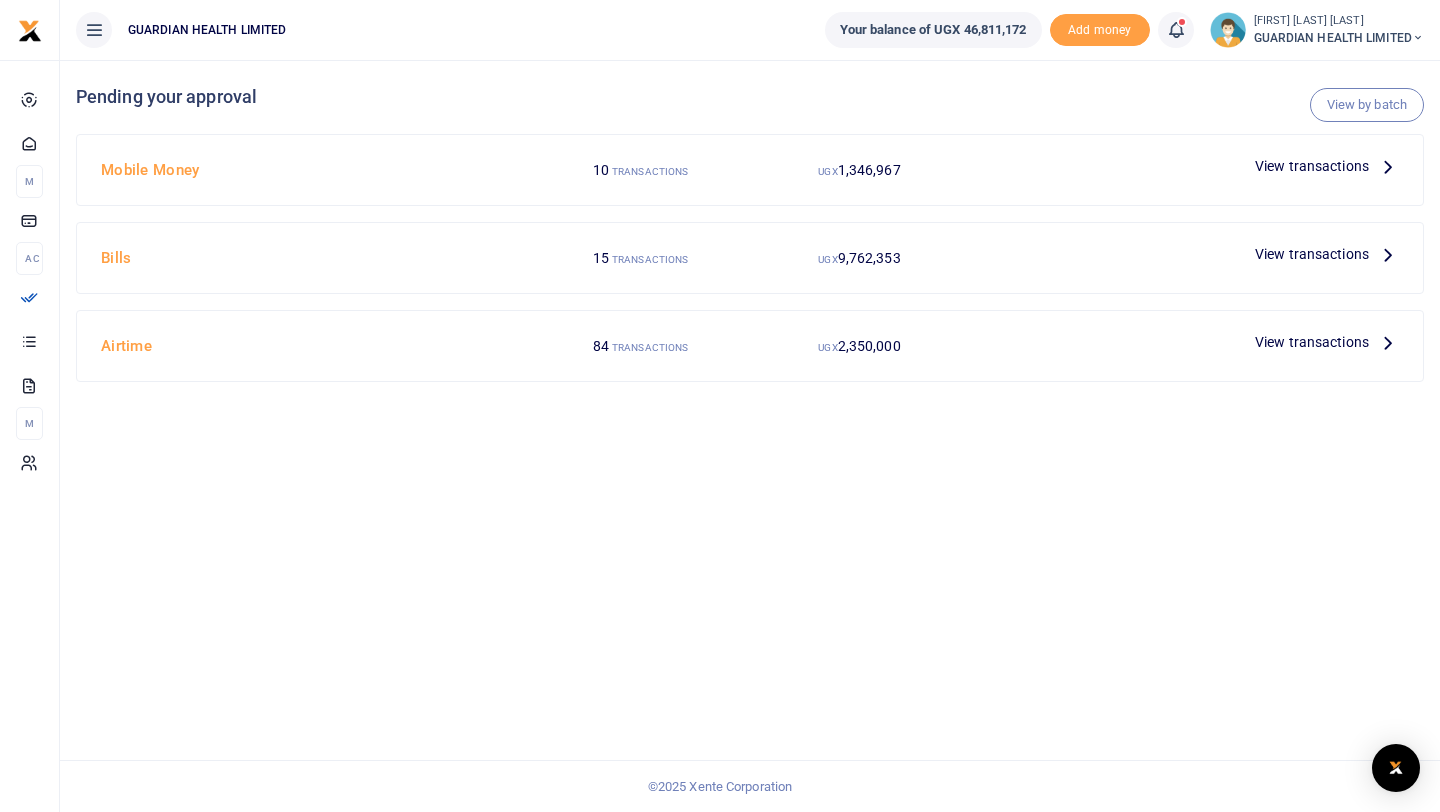 click on "View transactions" at bounding box center [1312, 166] 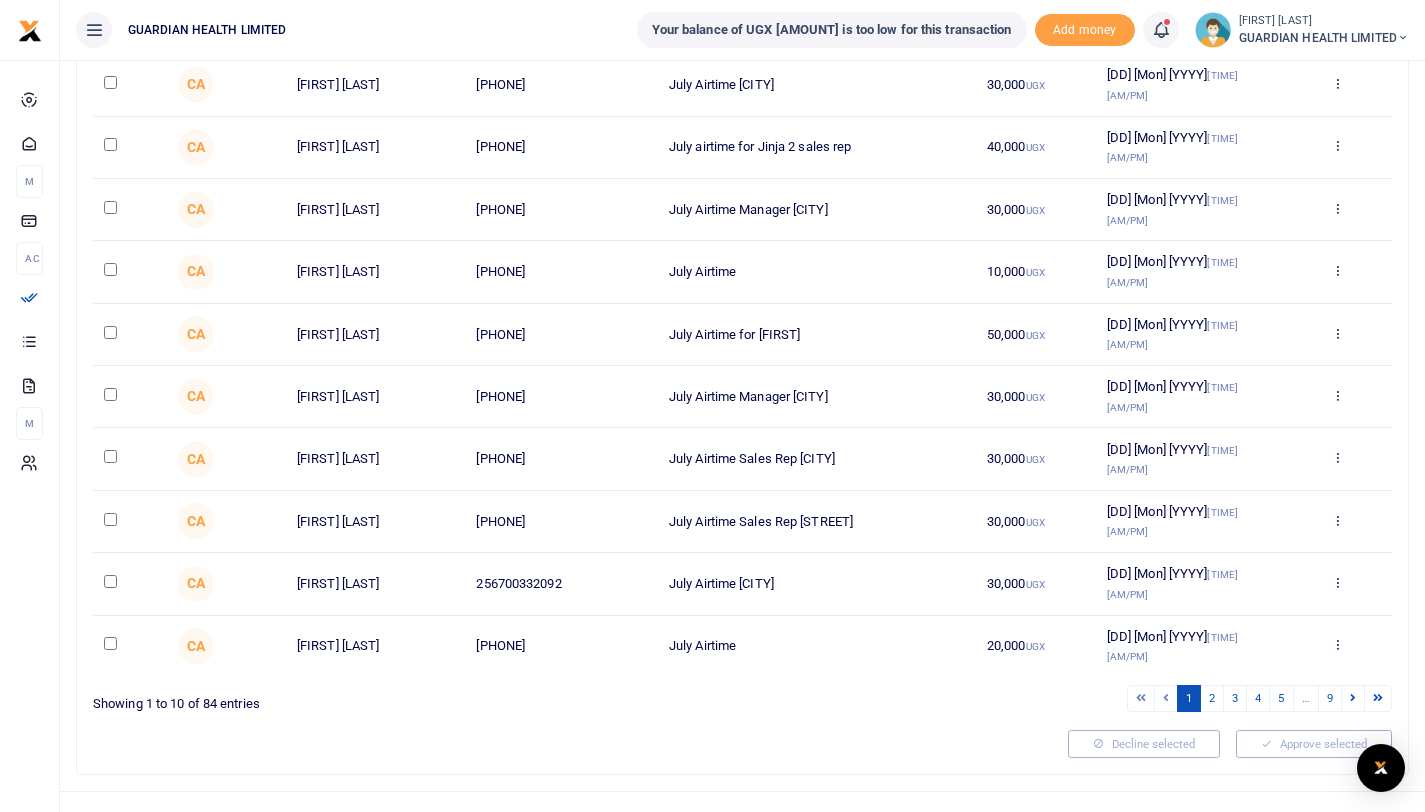 scroll, scrollTop: 0, scrollLeft: 0, axis: both 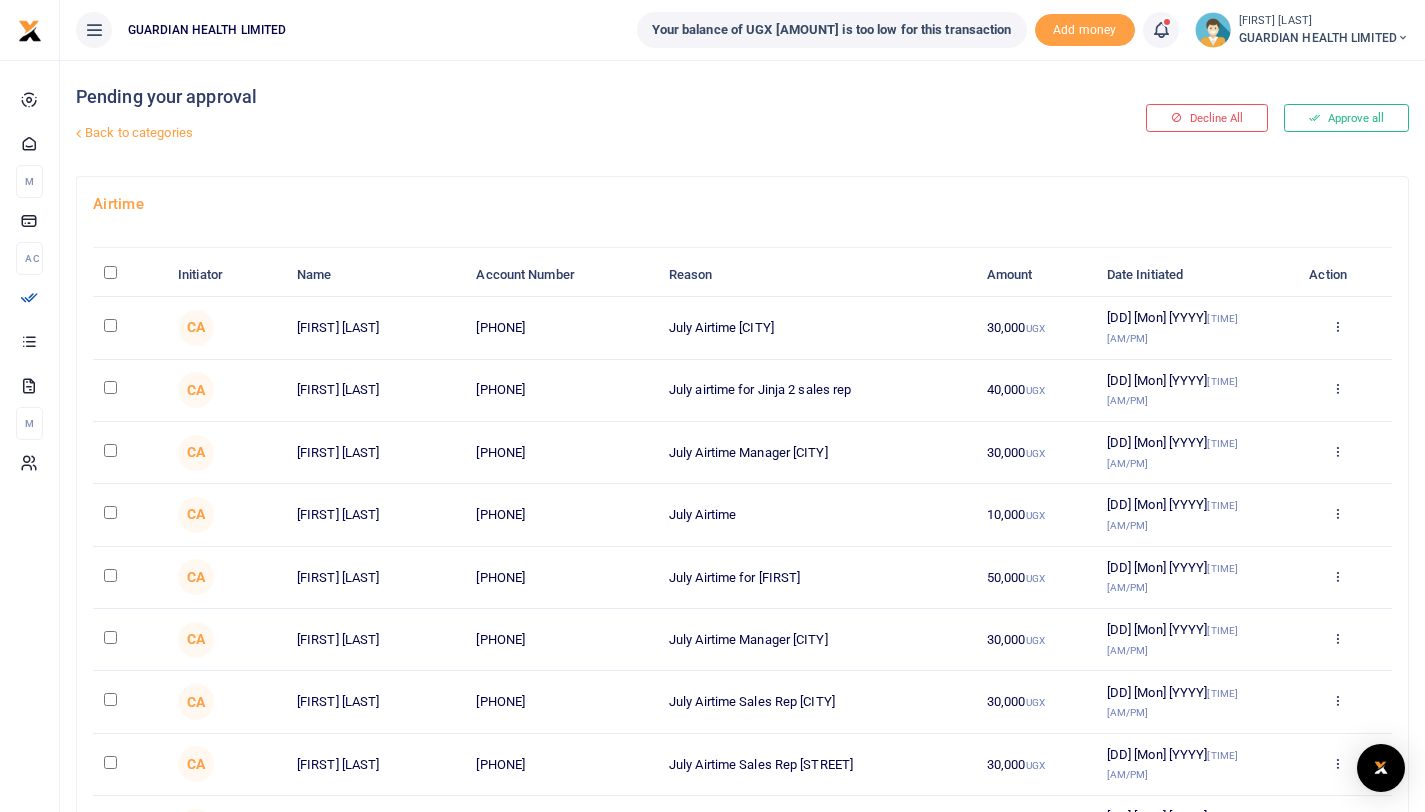 click at bounding box center (110, 272) 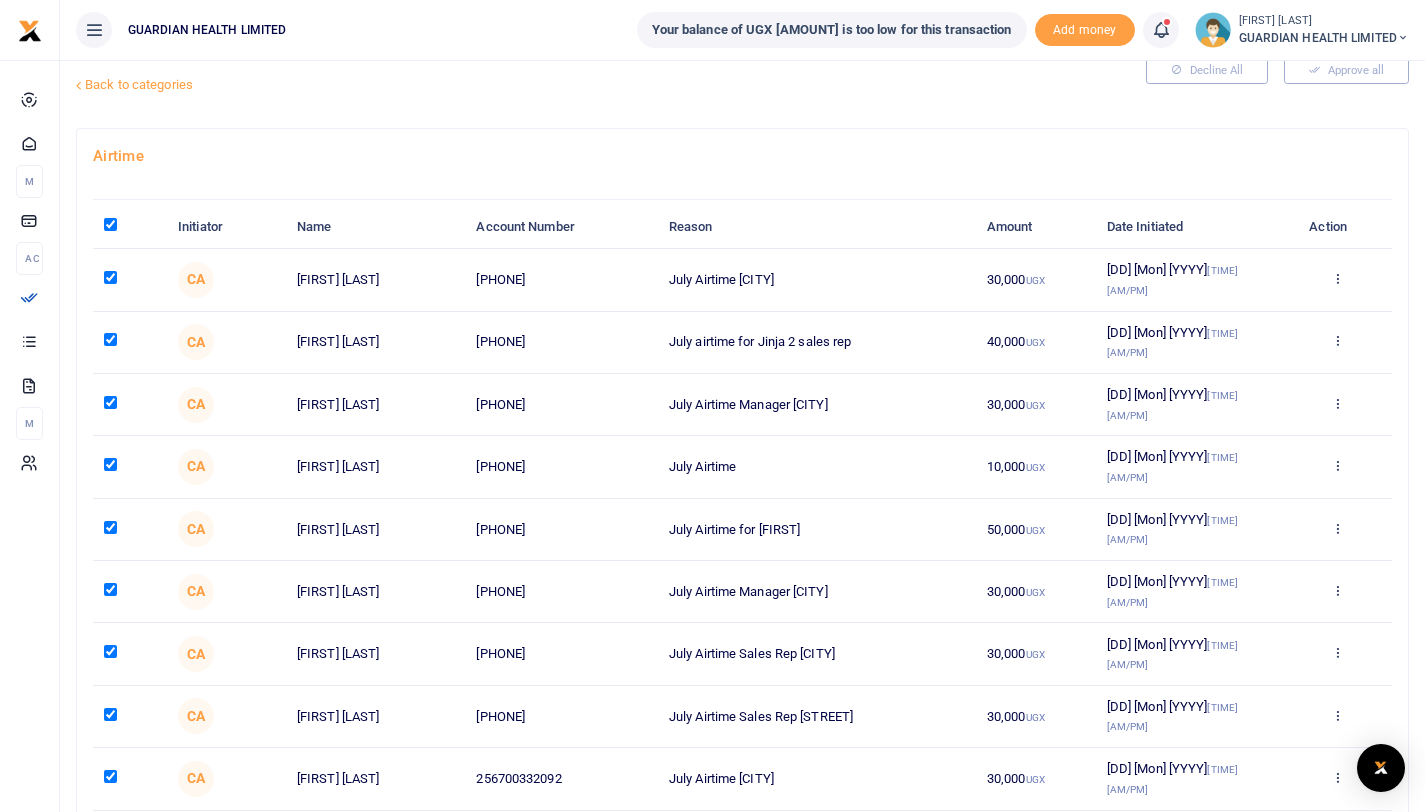 scroll, scrollTop: 0, scrollLeft: 0, axis: both 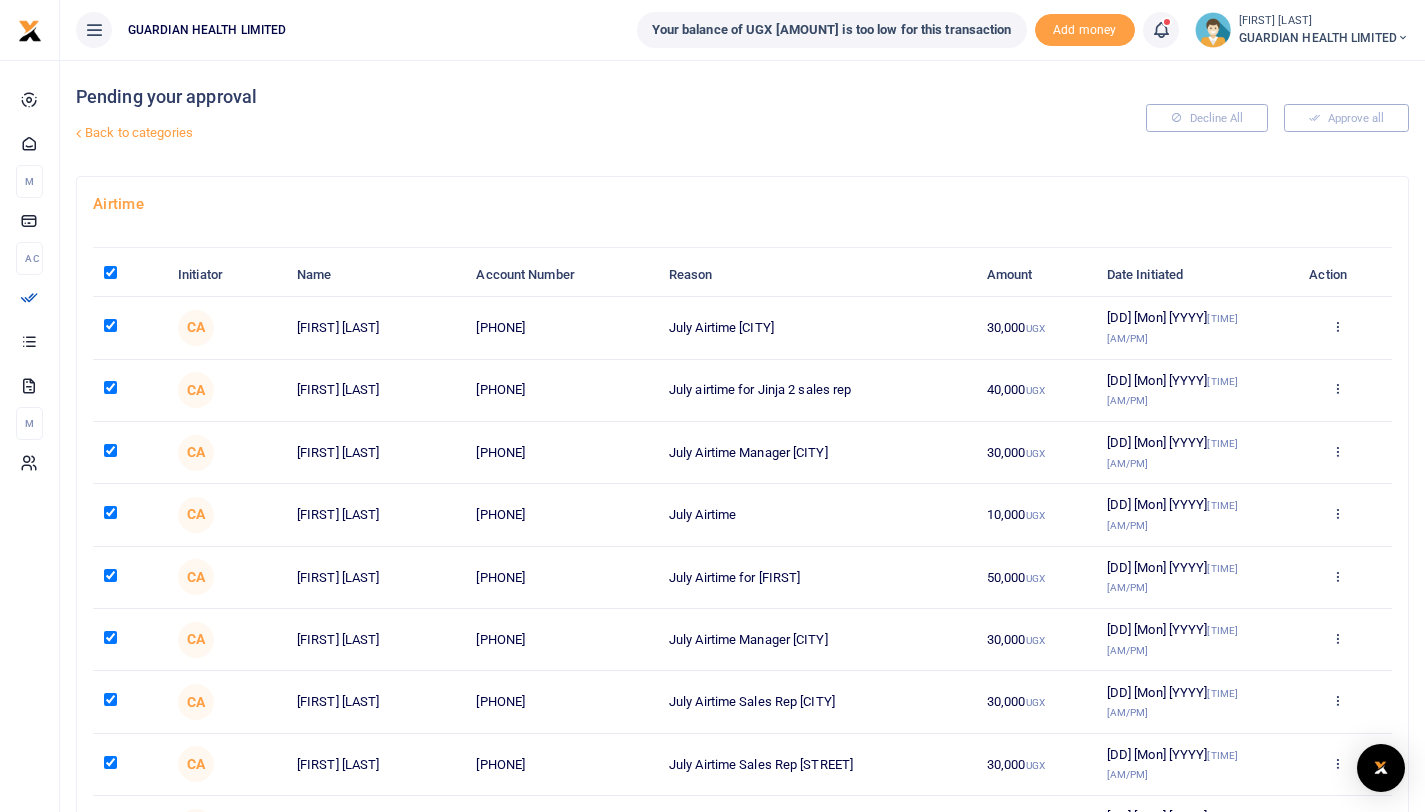 click on "Decline All
Approve all" at bounding box center [1192, 118] 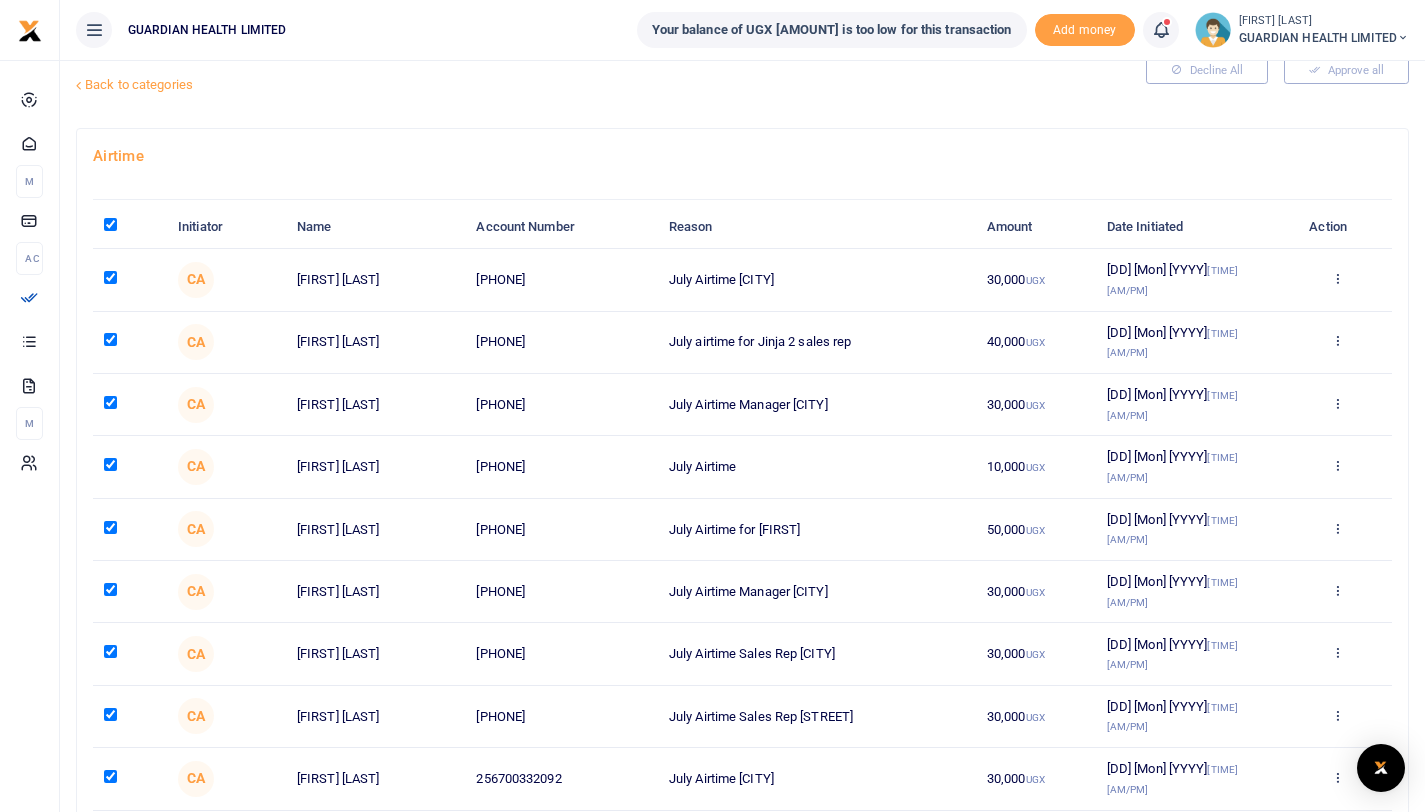scroll, scrollTop: 0, scrollLeft: 0, axis: both 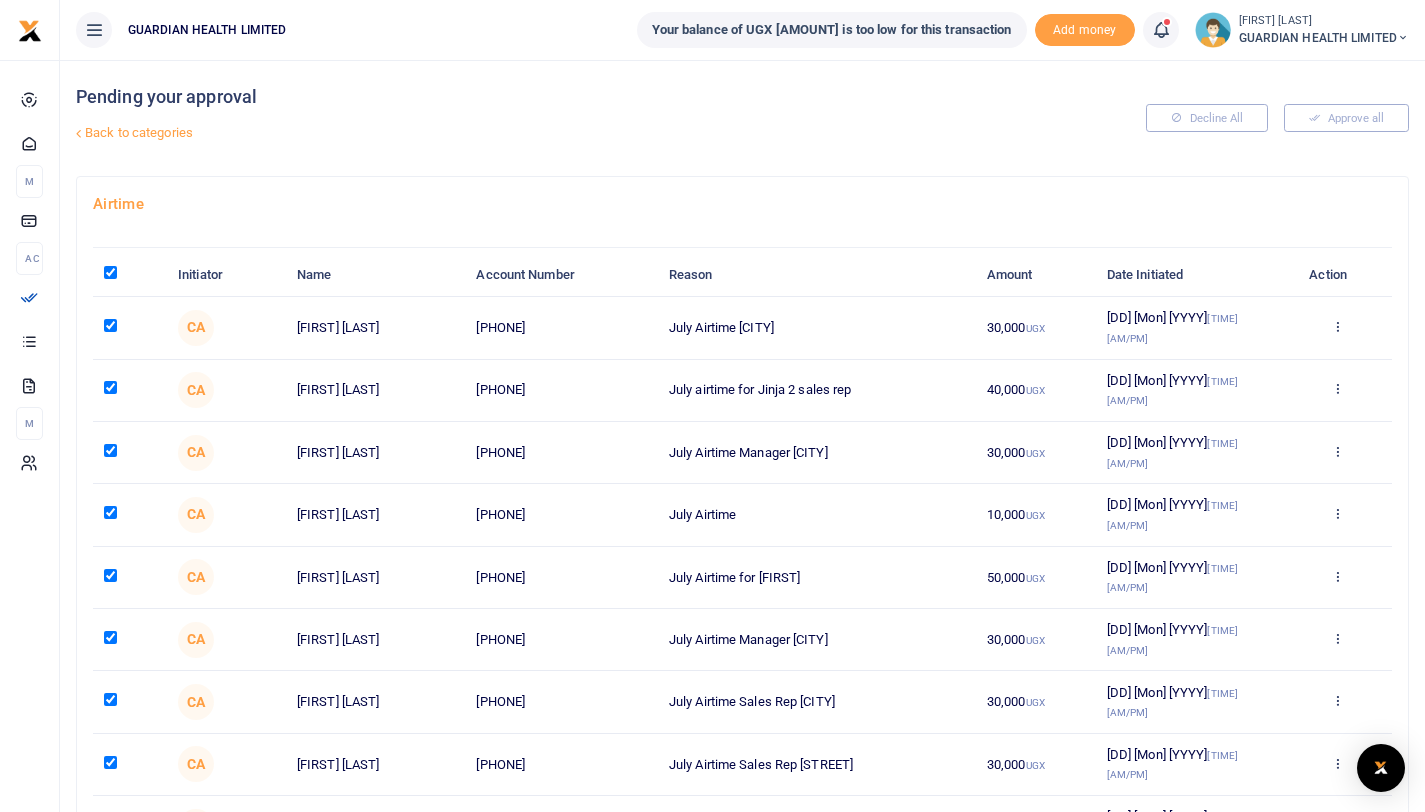 click at bounding box center [110, 272] 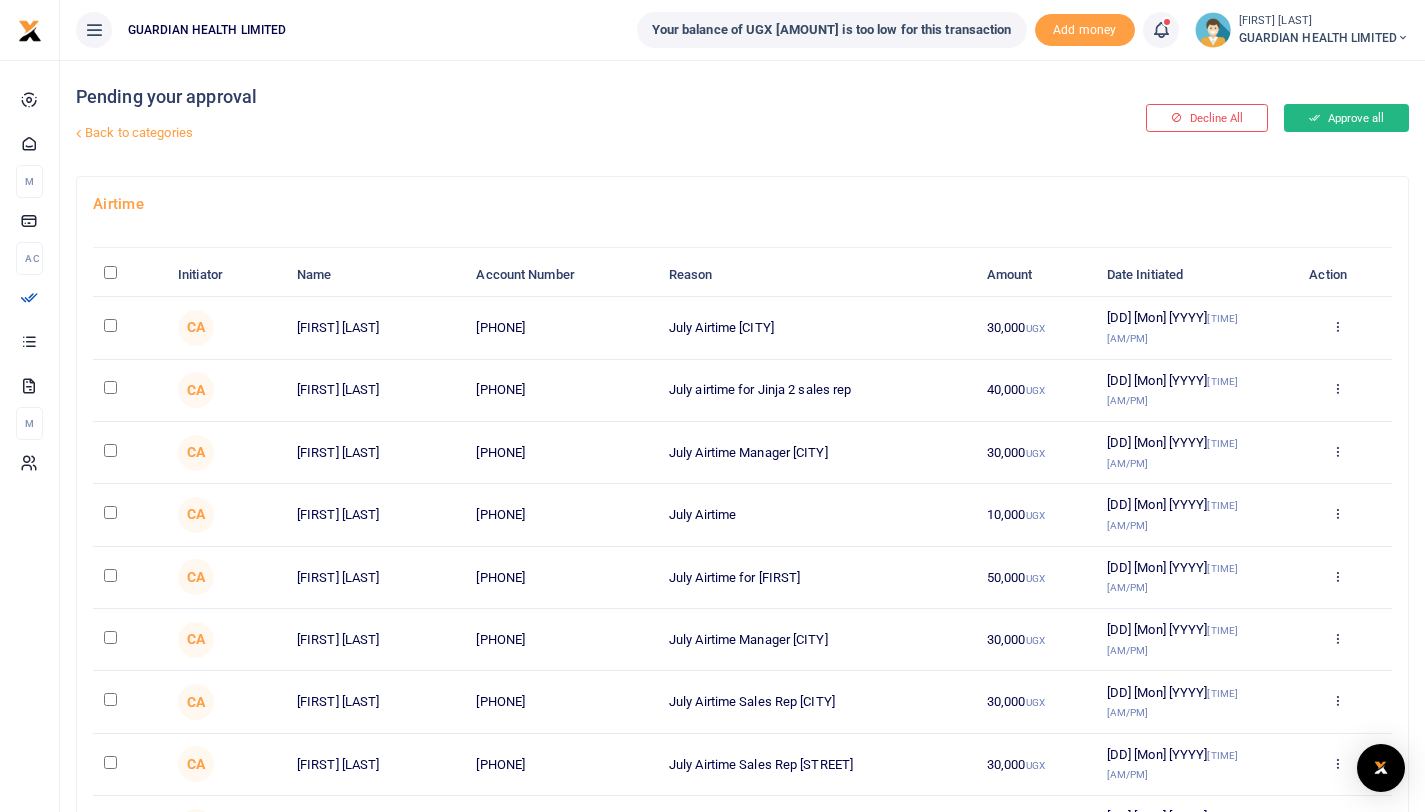click on "Approve all" at bounding box center (1346, 118) 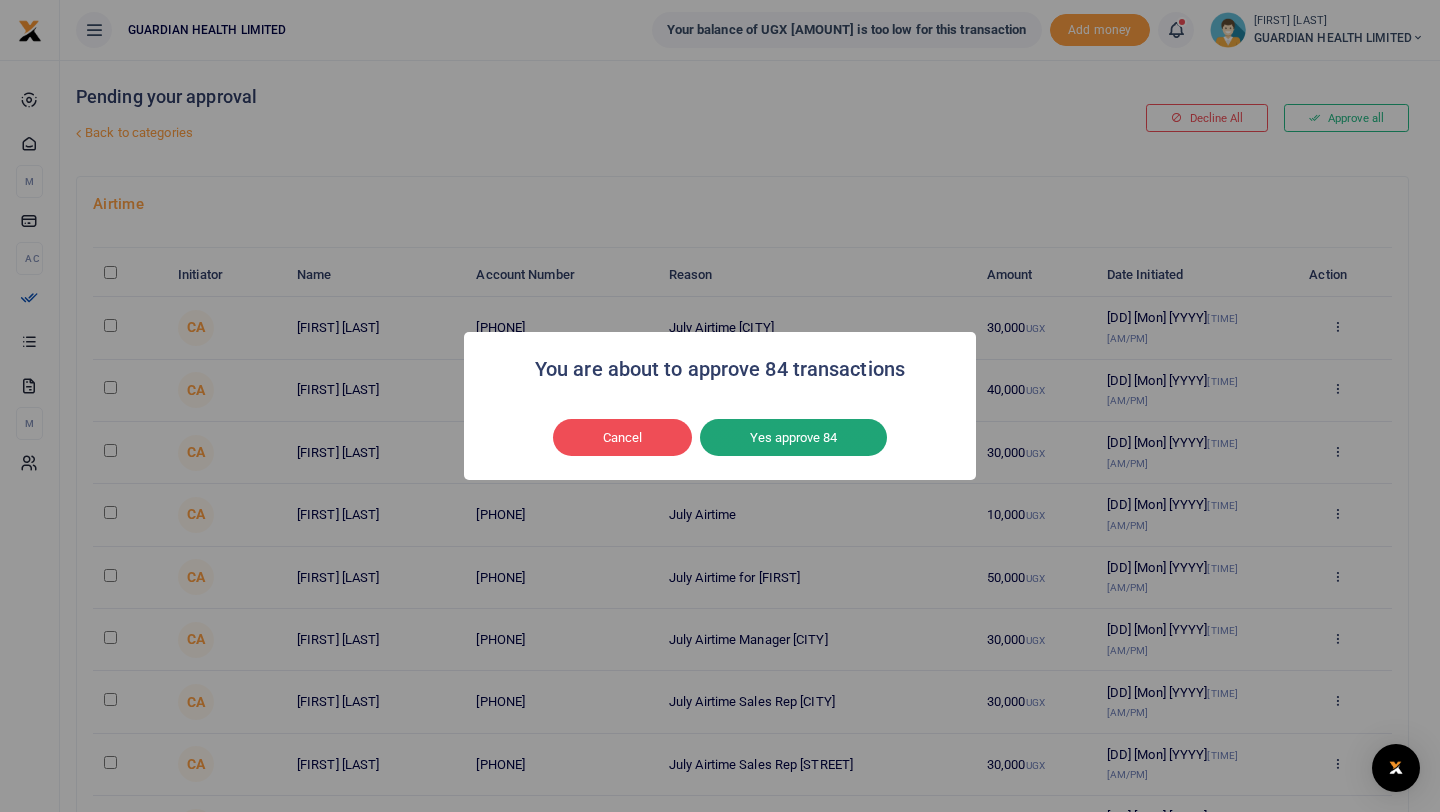 click on "Yes approve 84" at bounding box center (793, 438) 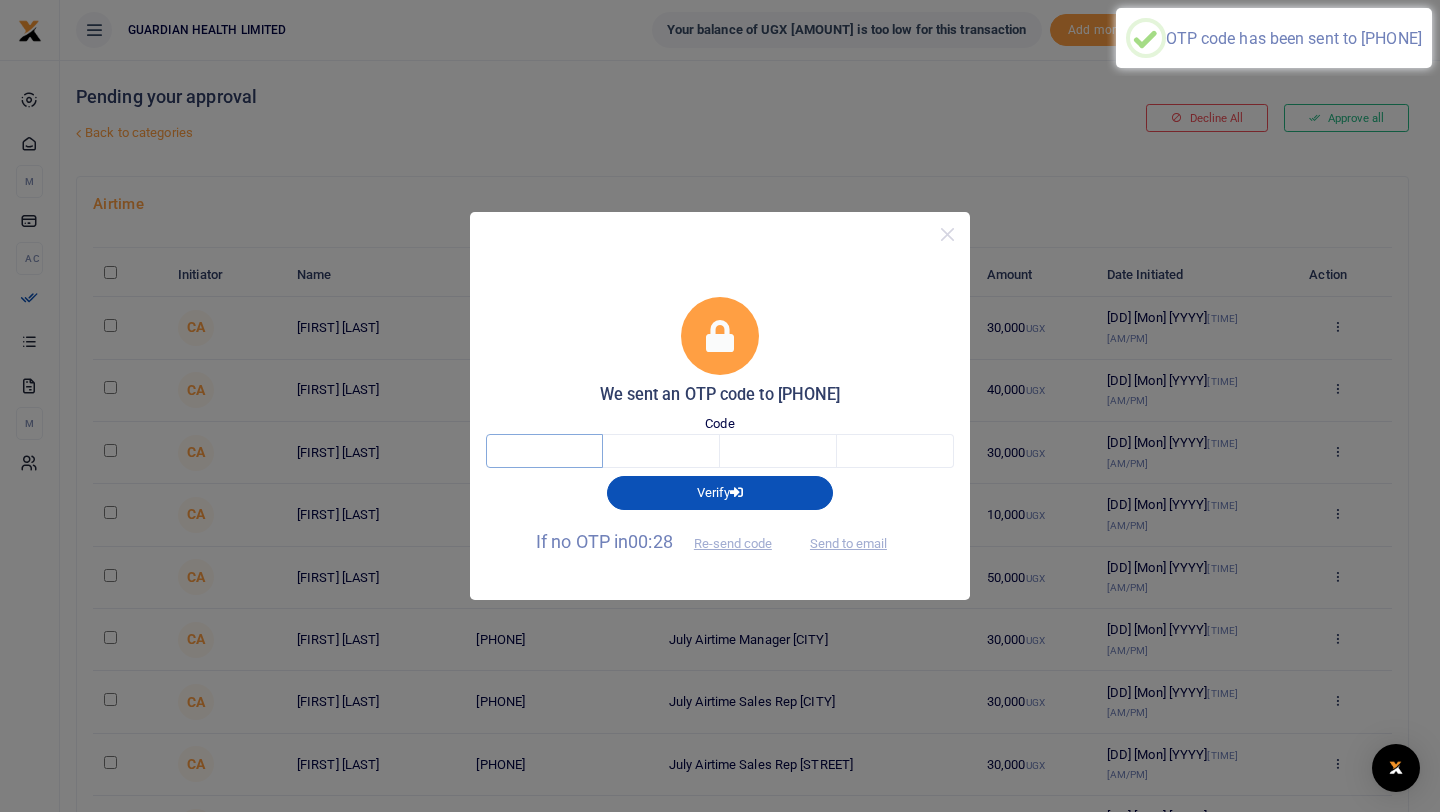 click at bounding box center (544, 451) 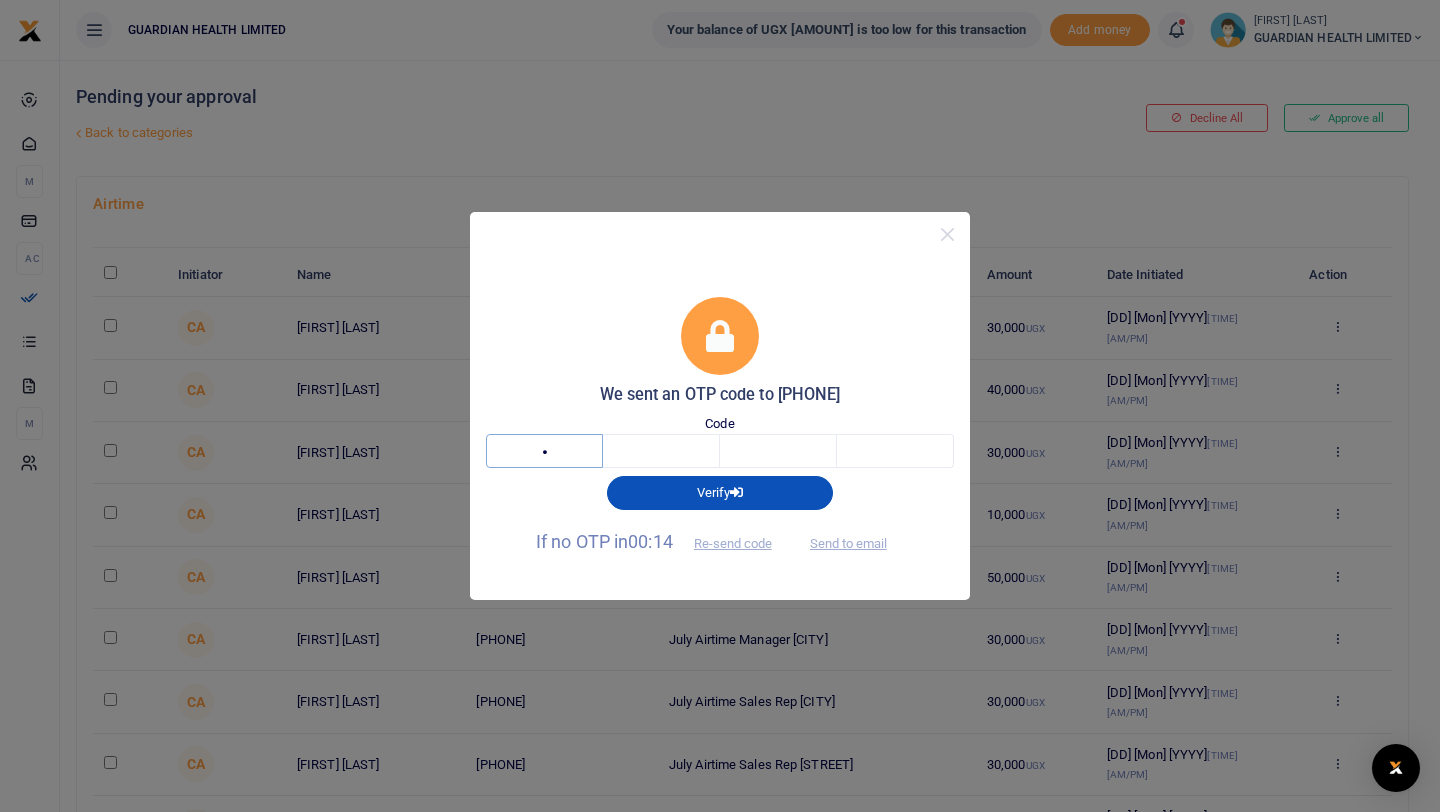 type on "1" 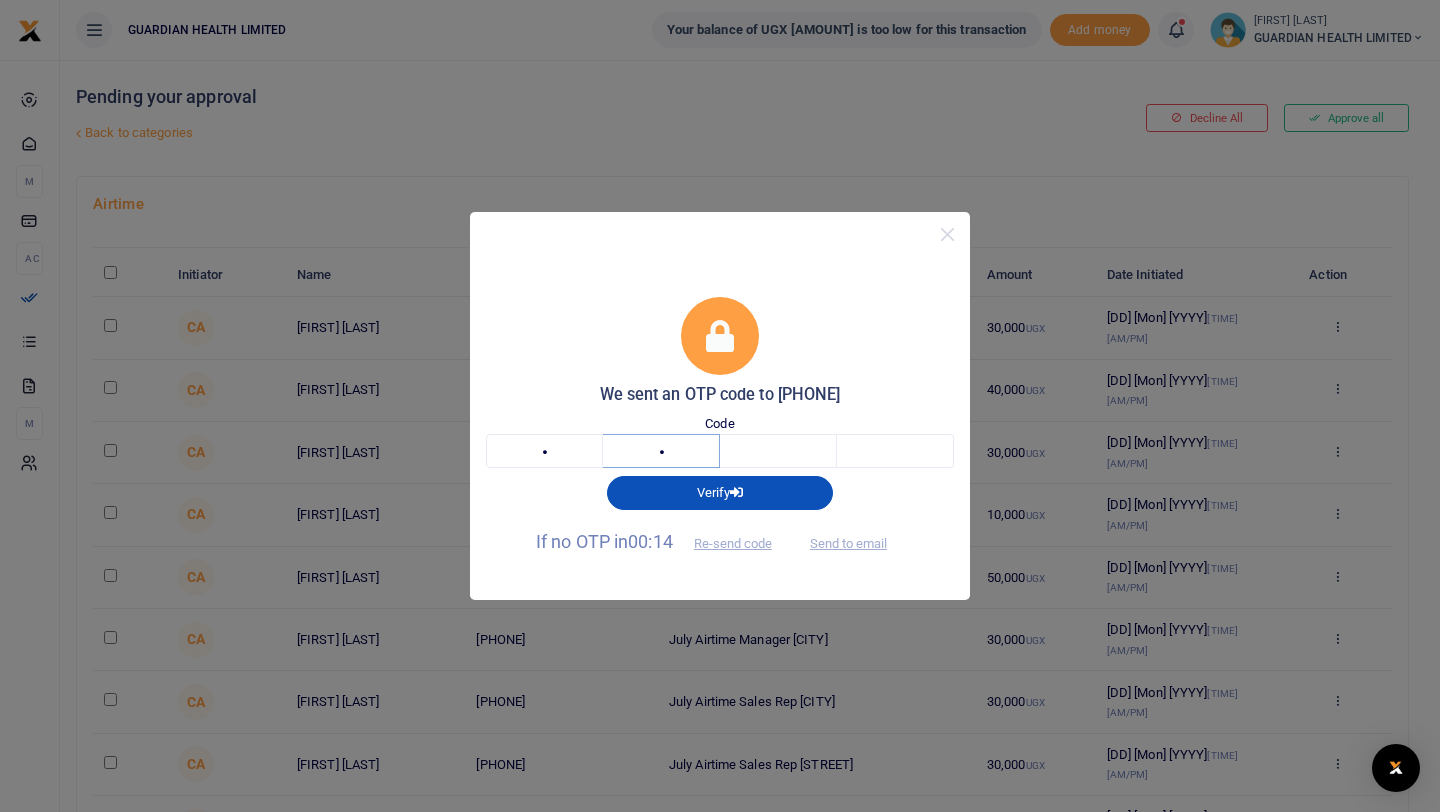 type on "4" 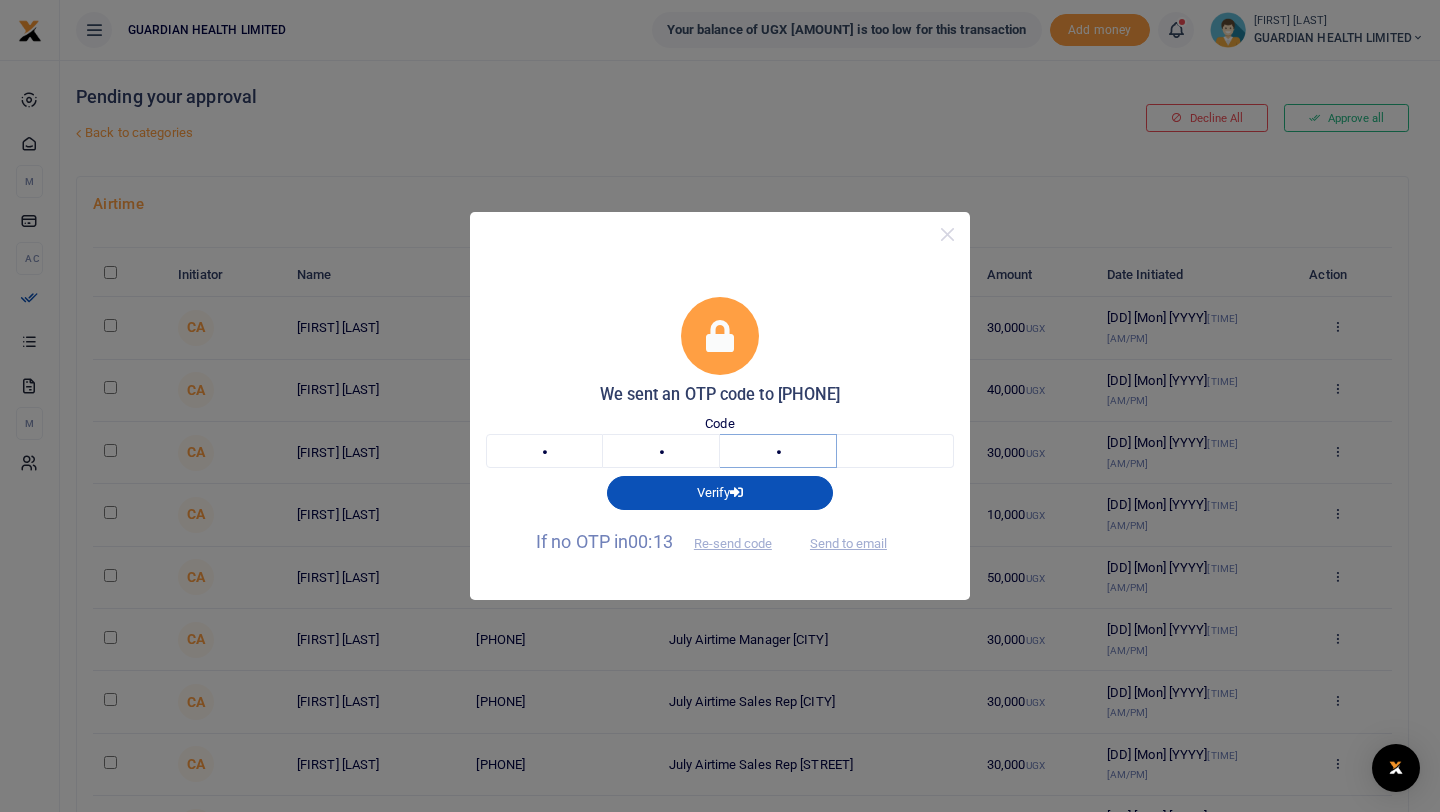 type on "9" 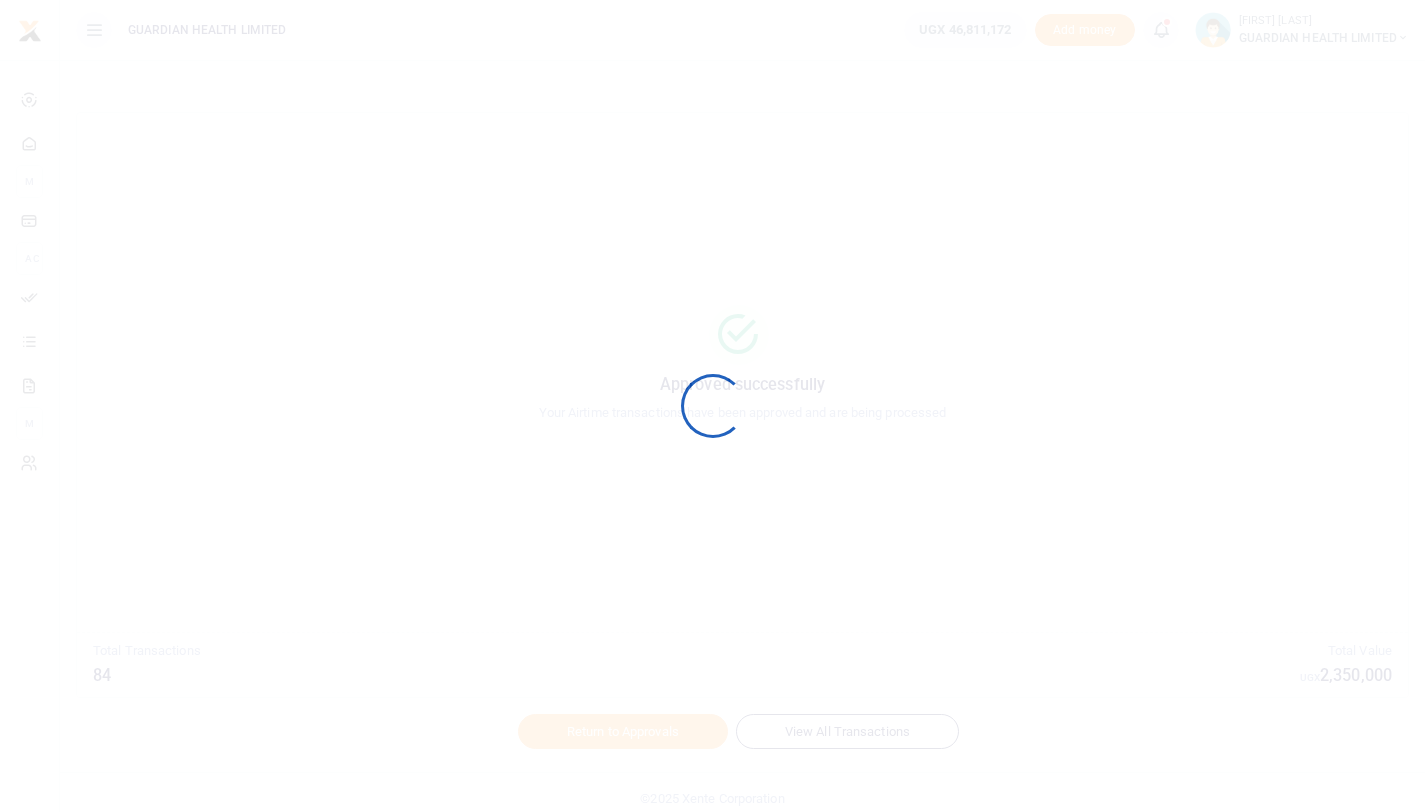 scroll, scrollTop: 0, scrollLeft: 0, axis: both 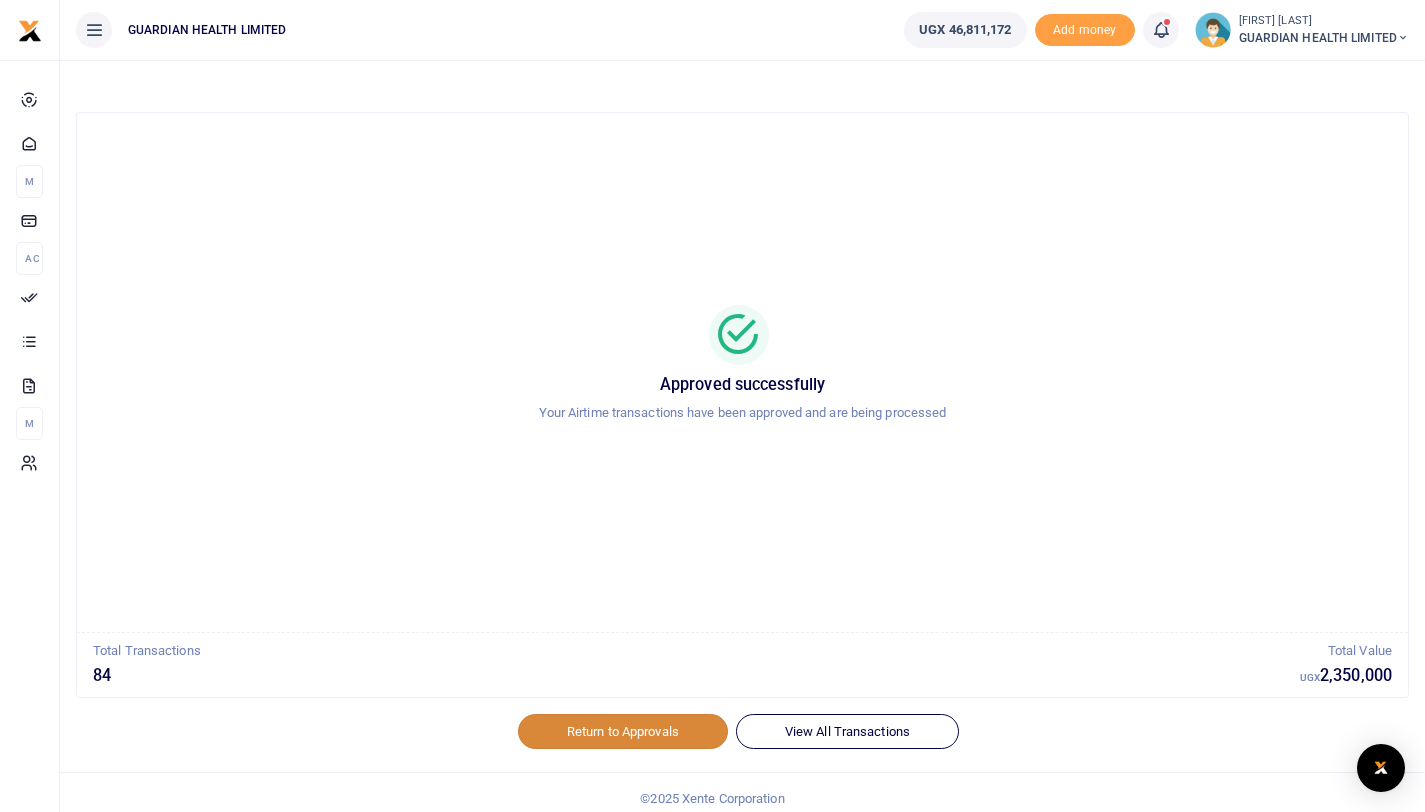 click on "Return to Approvals" at bounding box center [623, 731] 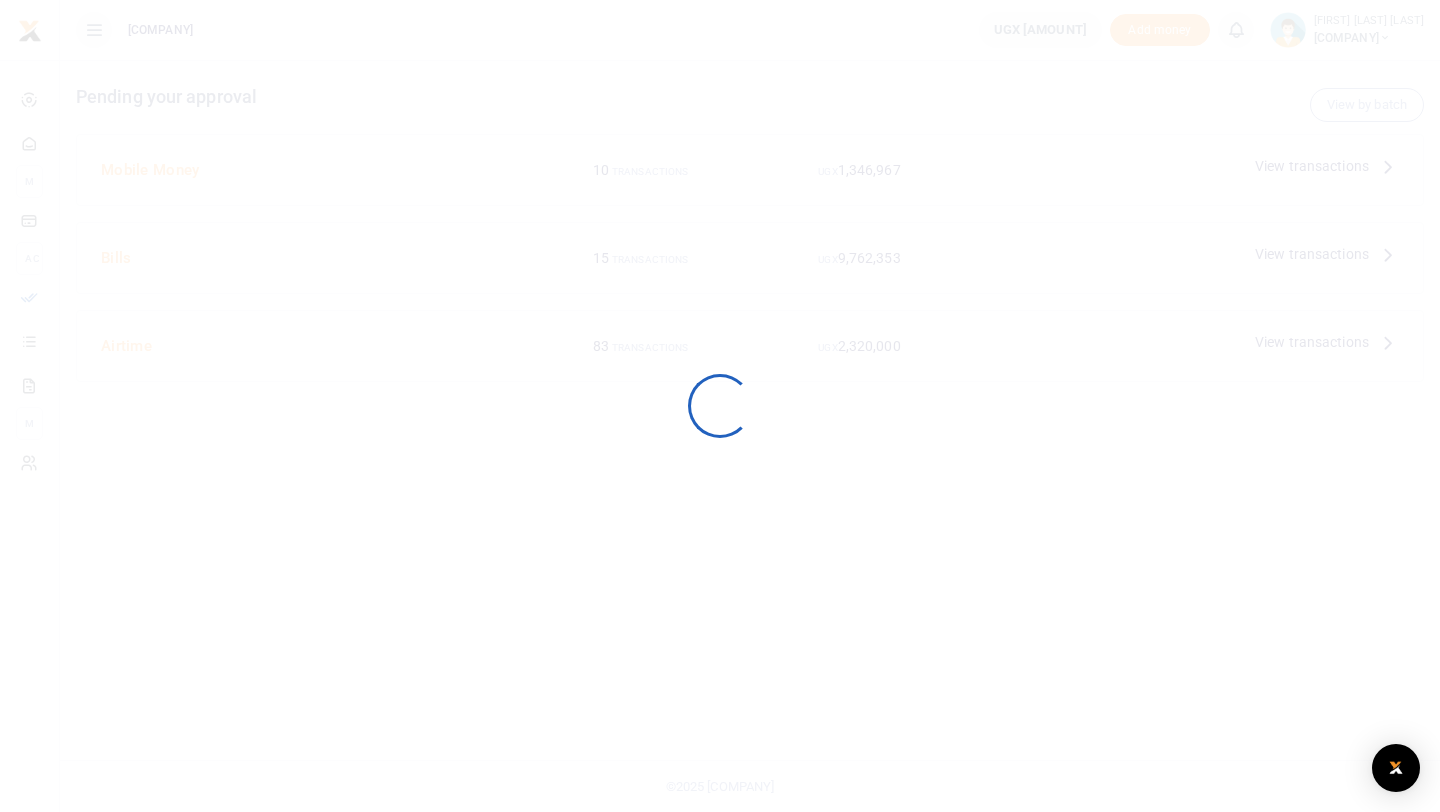 scroll, scrollTop: 0, scrollLeft: 0, axis: both 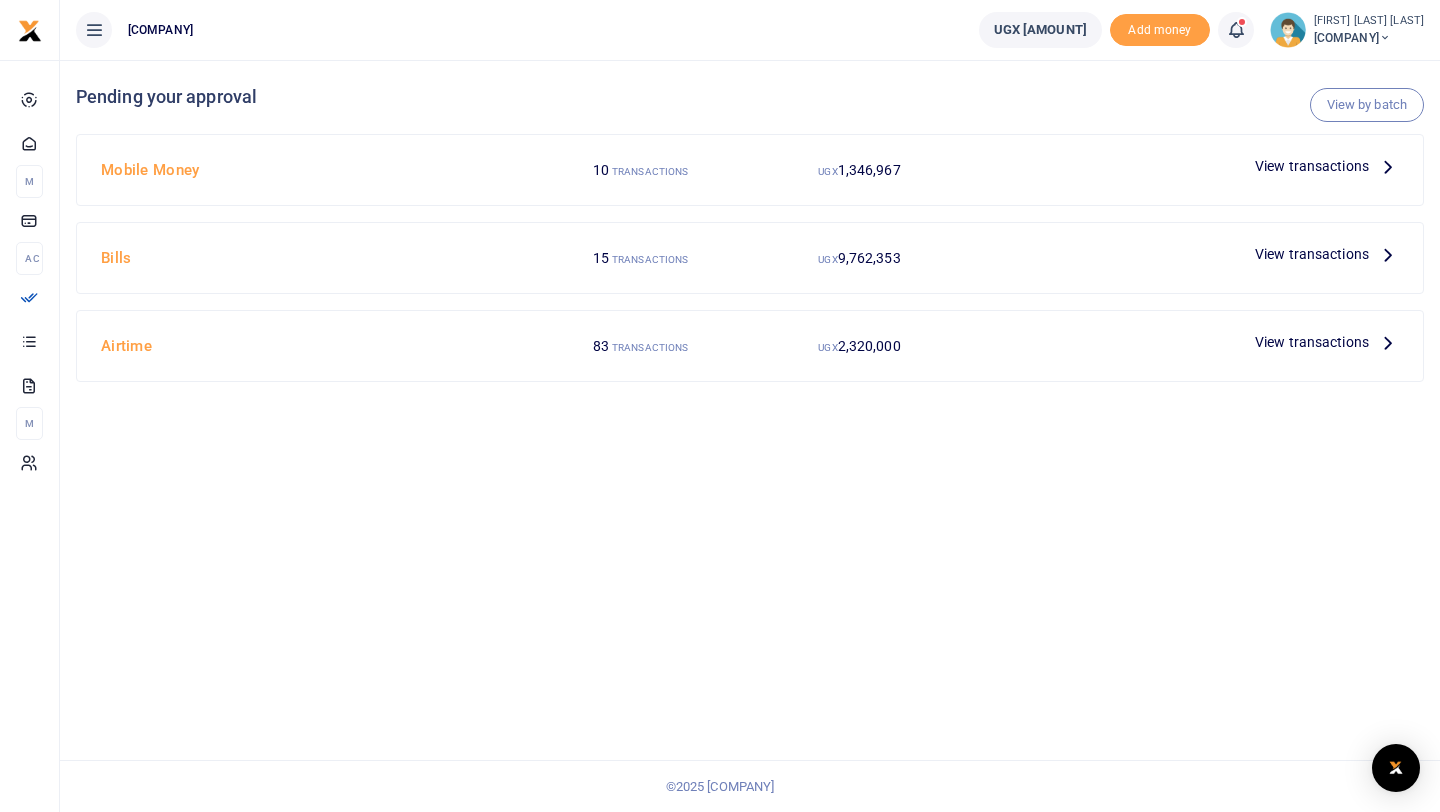 click on "View transactions" at bounding box center (1312, 166) 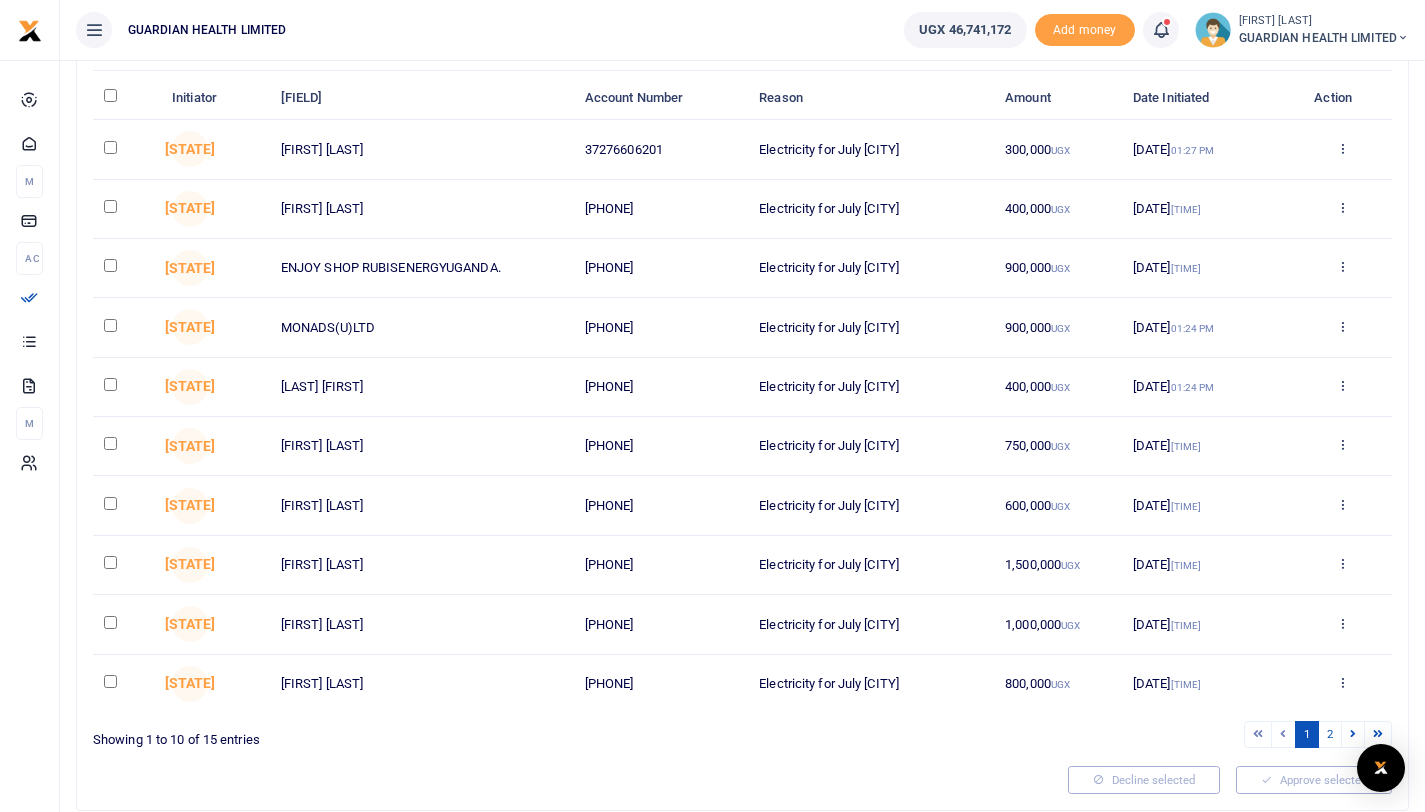 scroll, scrollTop: 181, scrollLeft: 0, axis: vertical 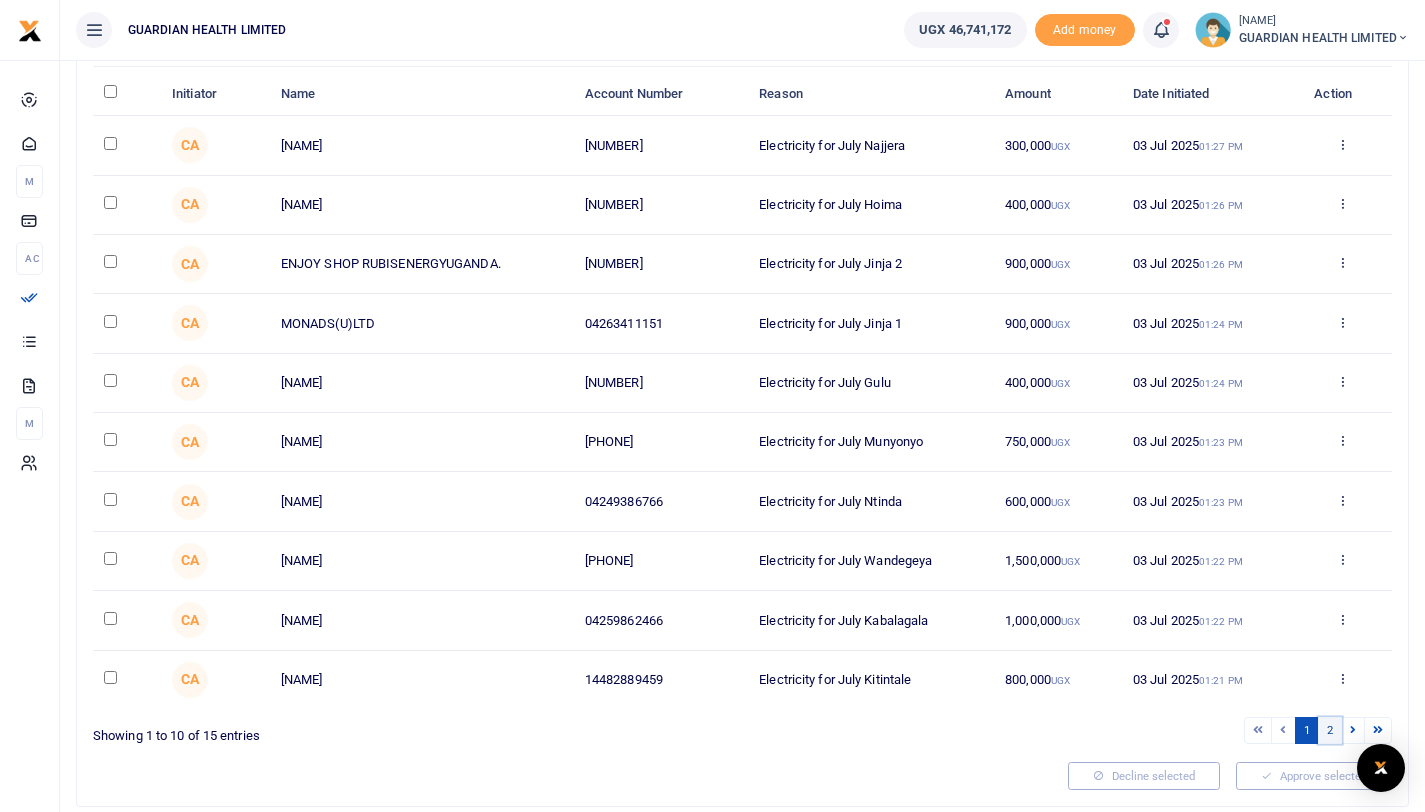 click on "2" at bounding box center [1258, 730] 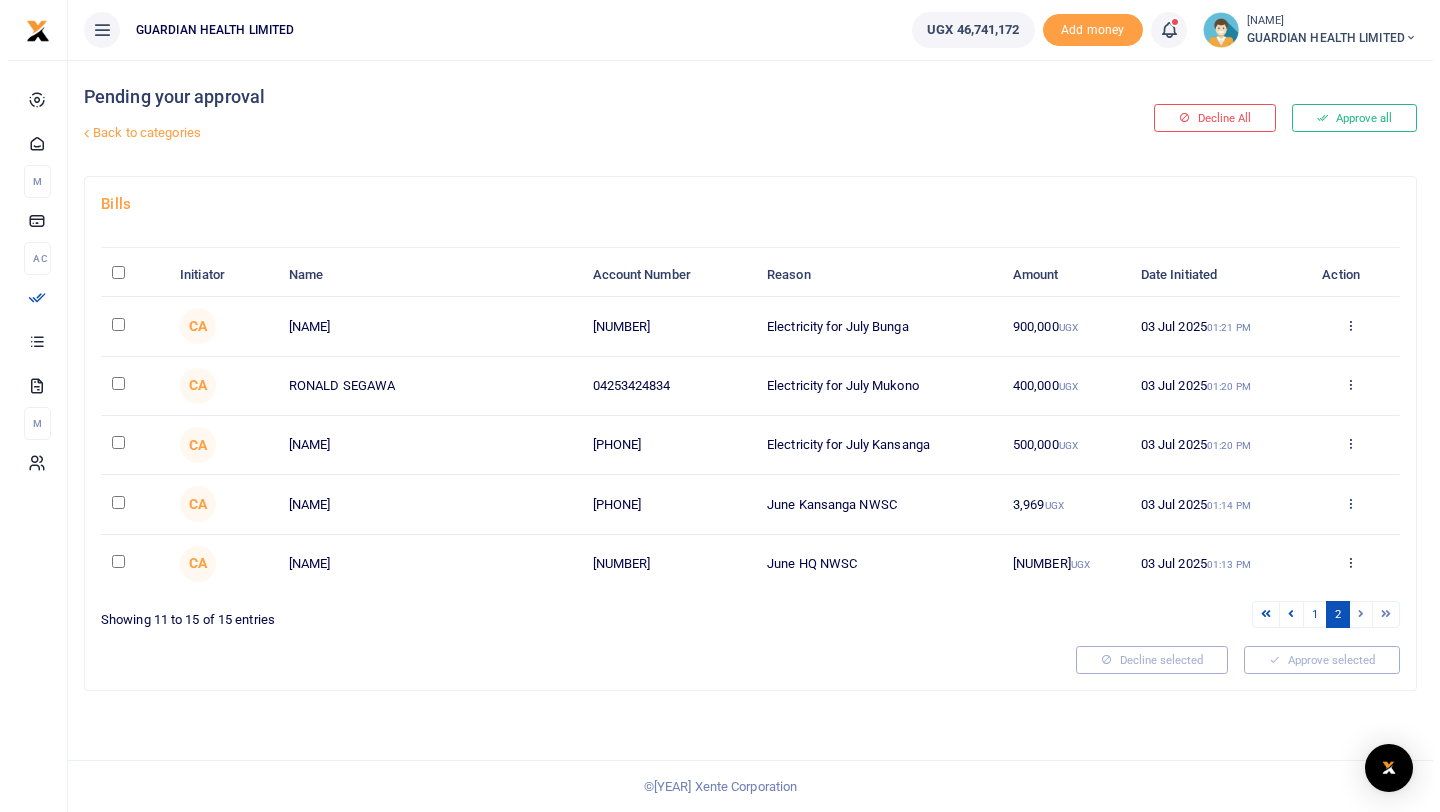 scroll, scrollTop: 0, scrollLeft: 0, axis: both 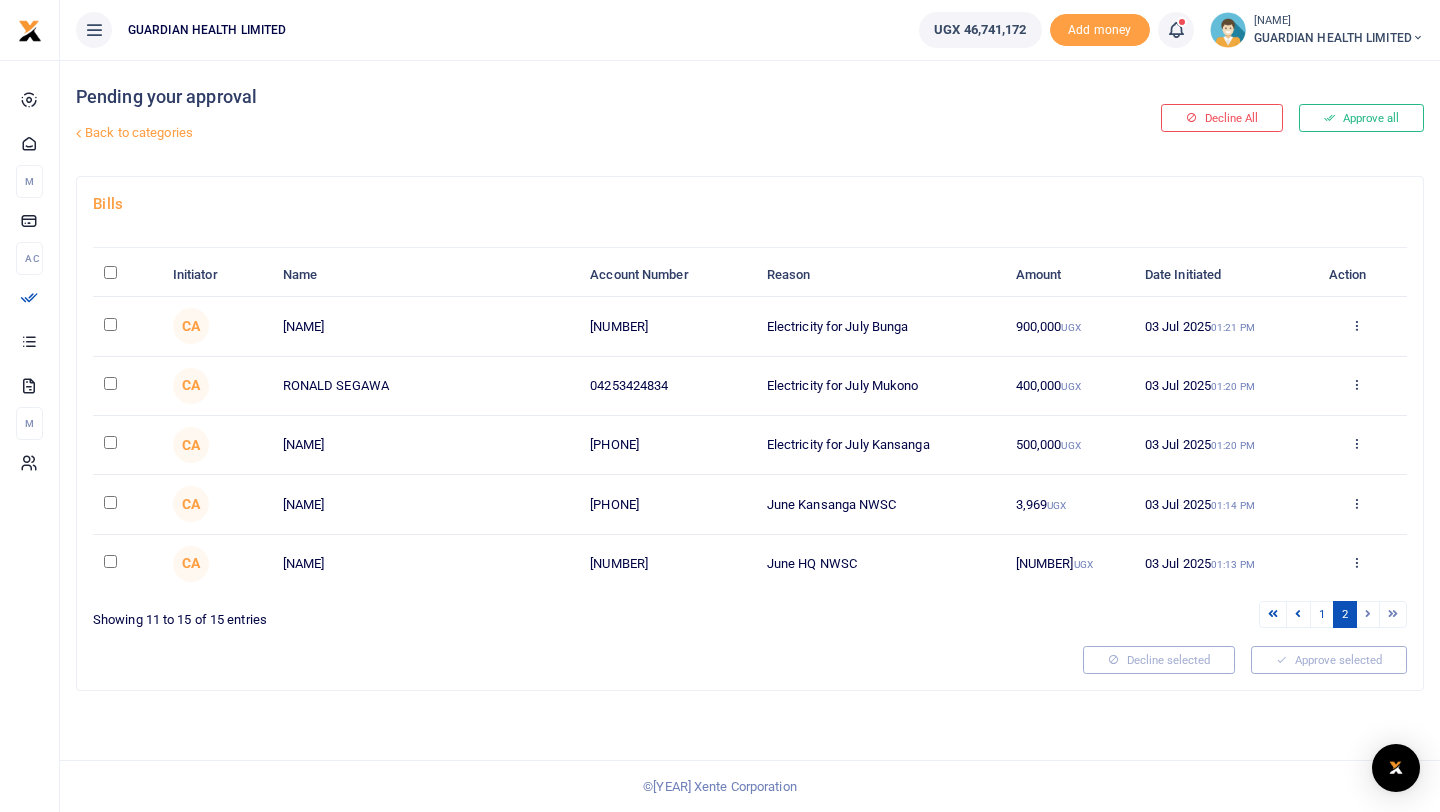 click at bounding box center [1368, 614] 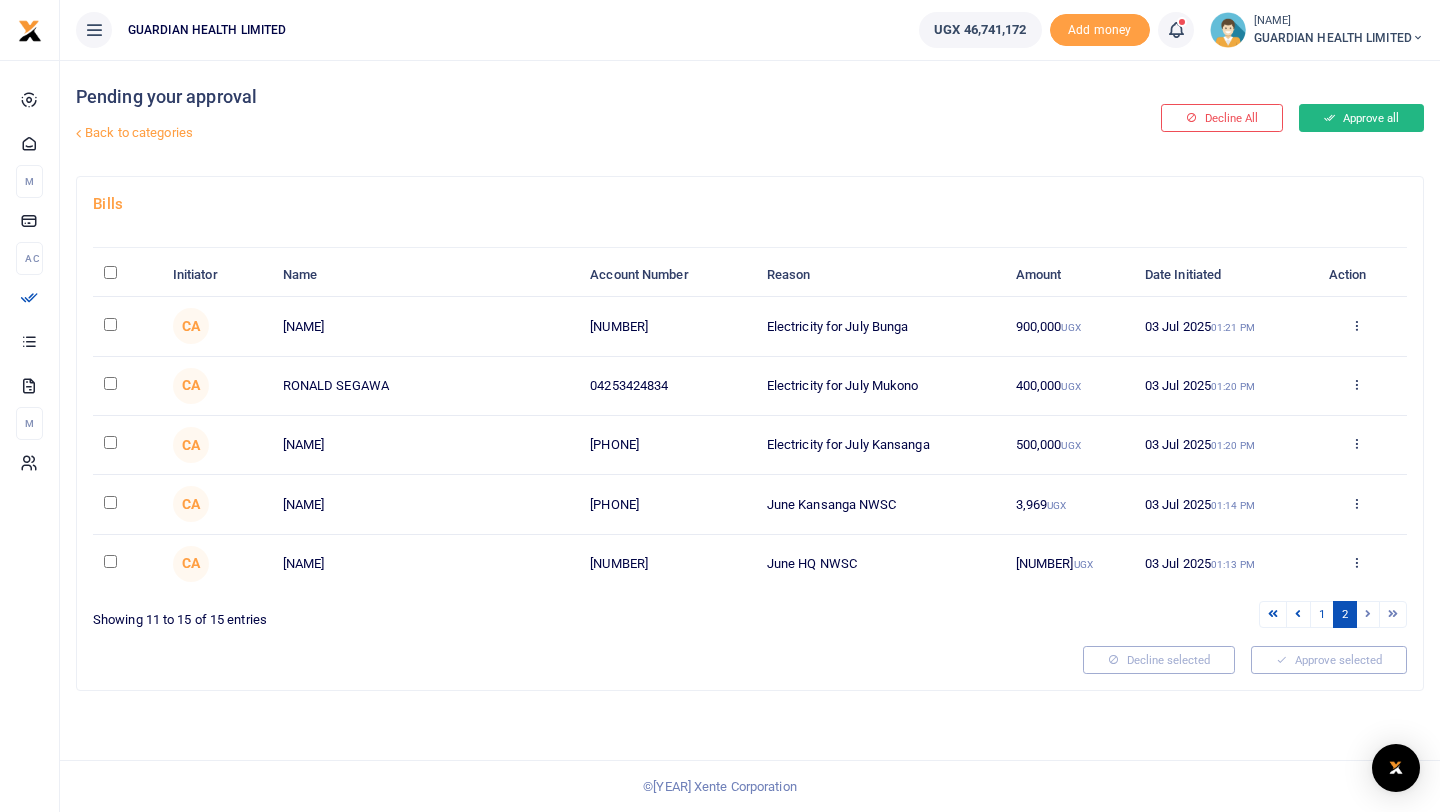 click on "Approve all" at bounding box center [1361, 118] 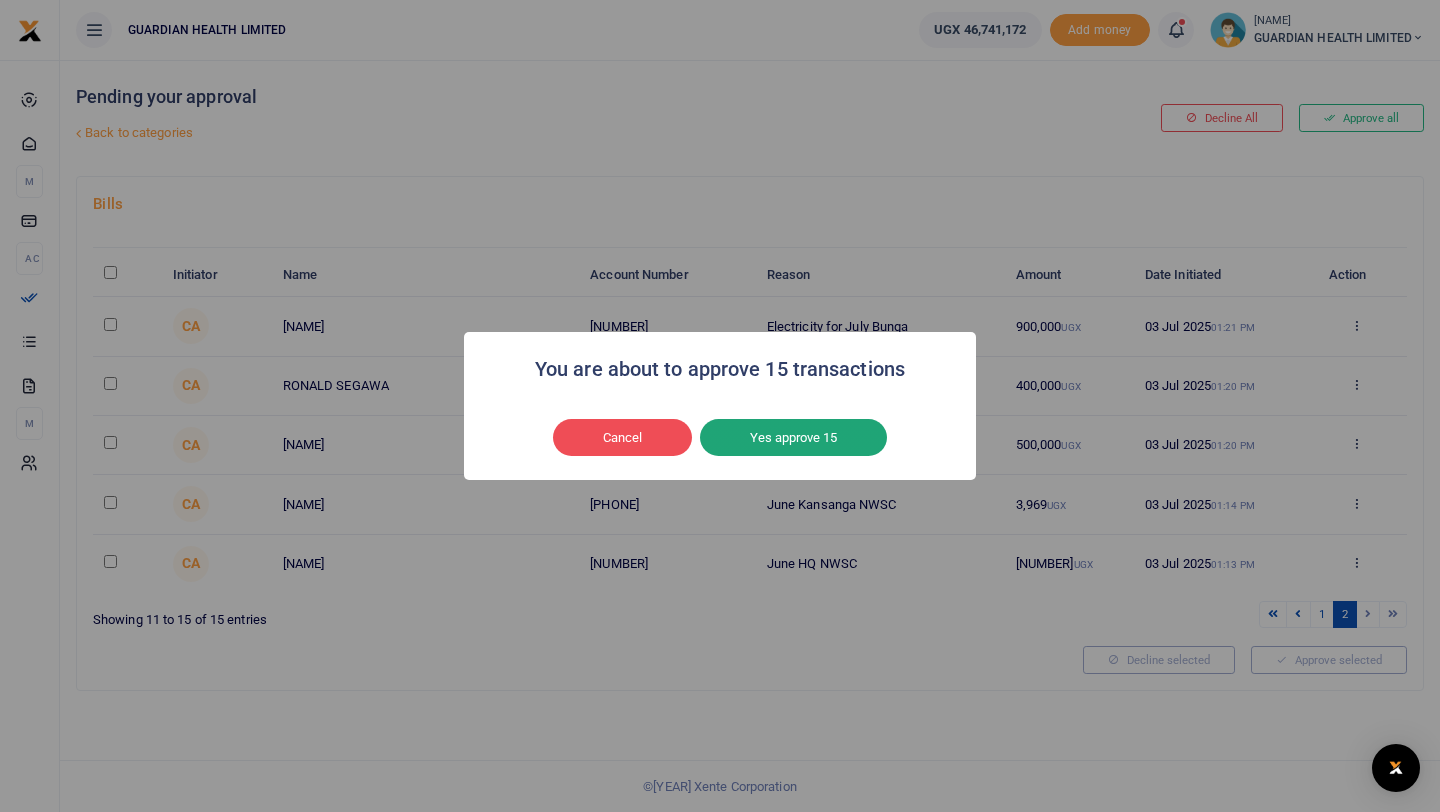 click on "Yes approve 15" at bounding box center [793, 438] 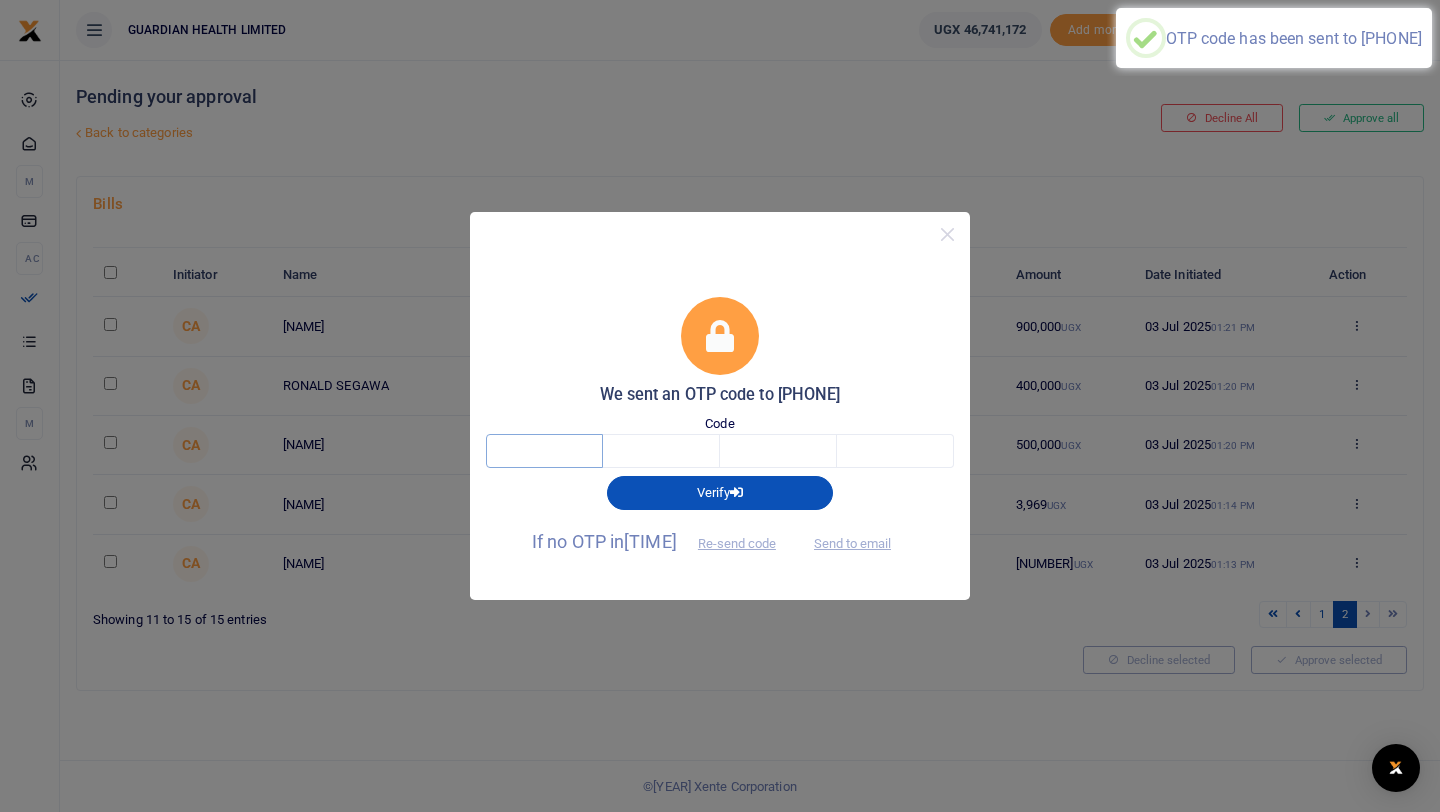 click at bounding box center (544, 451) 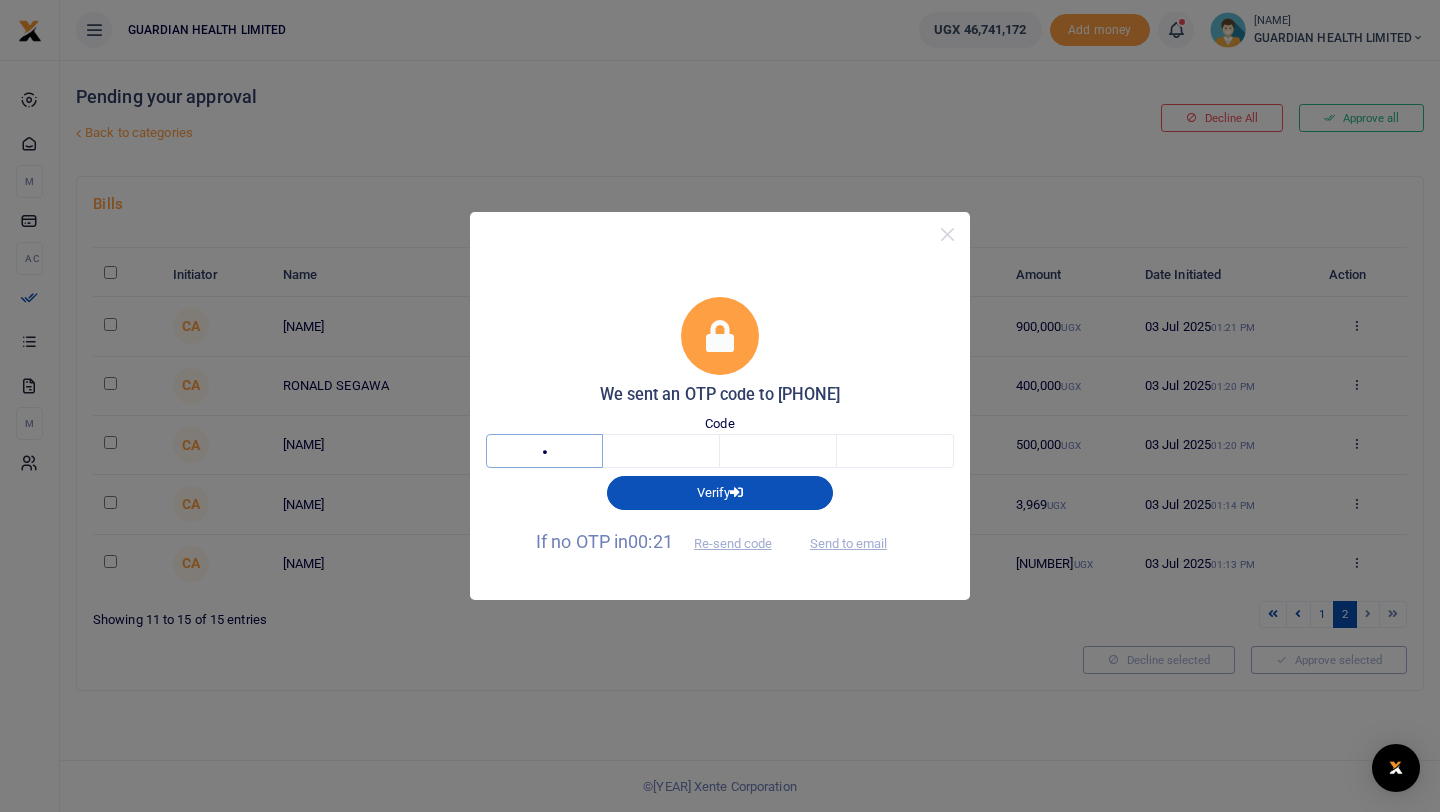type on "3" 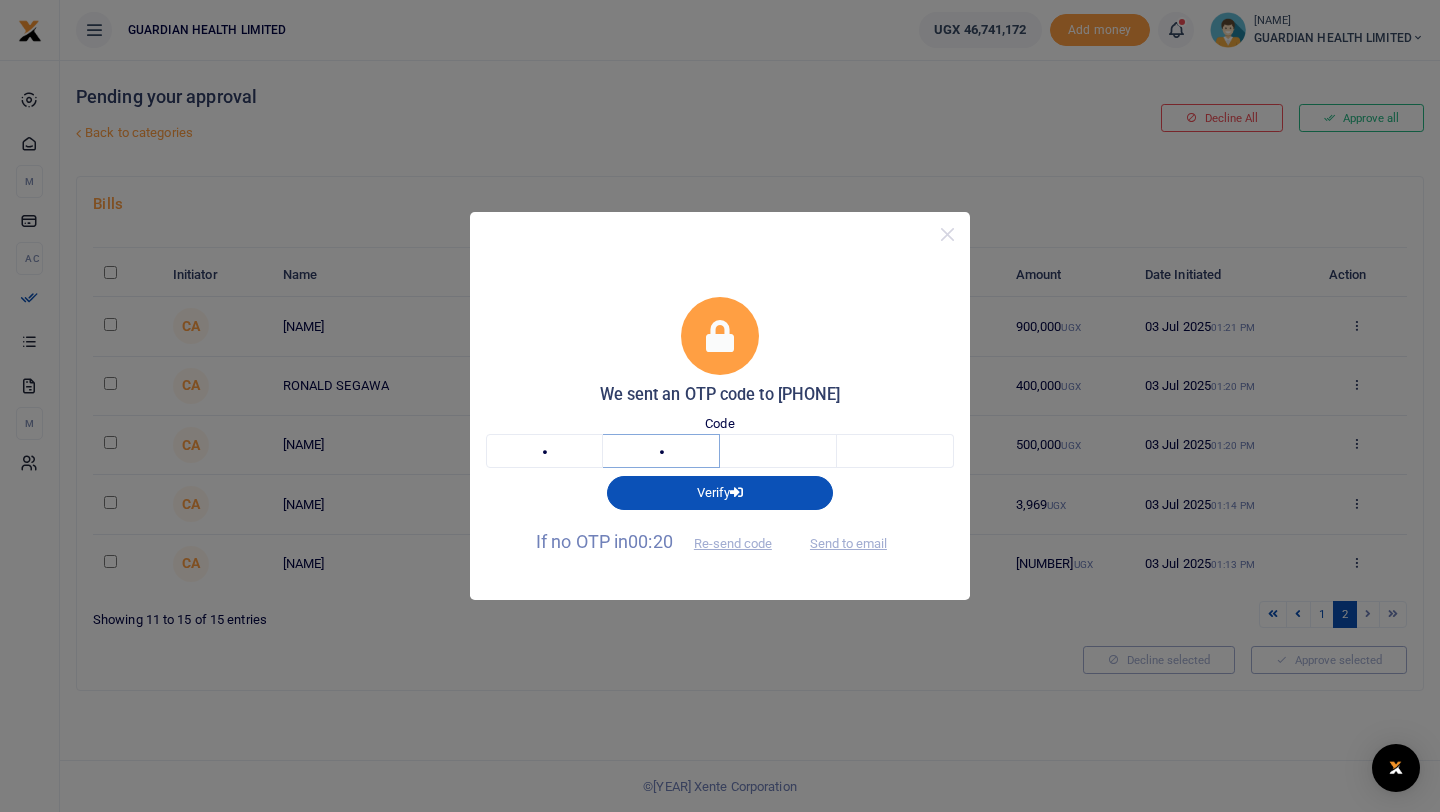 type on "9" 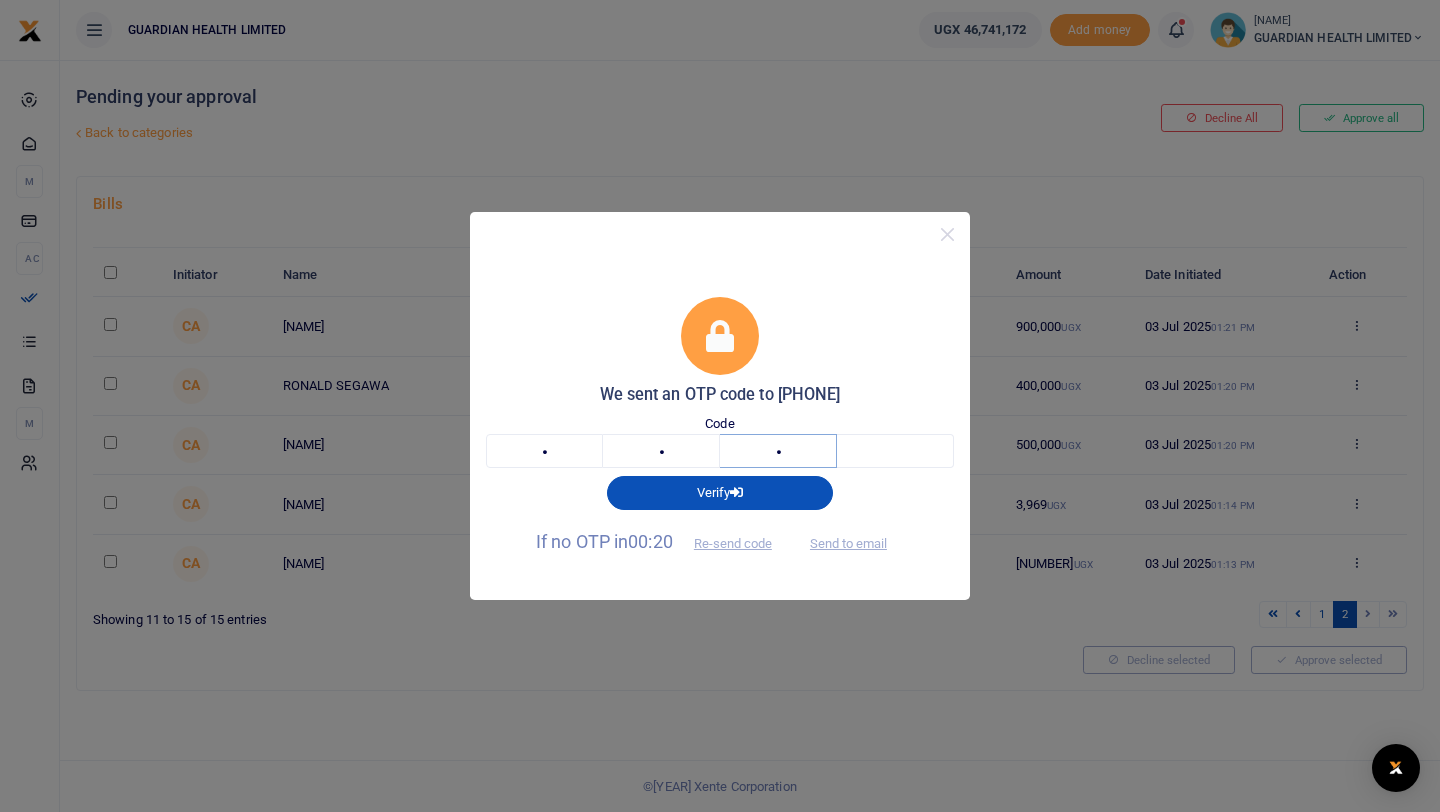 type on "8" 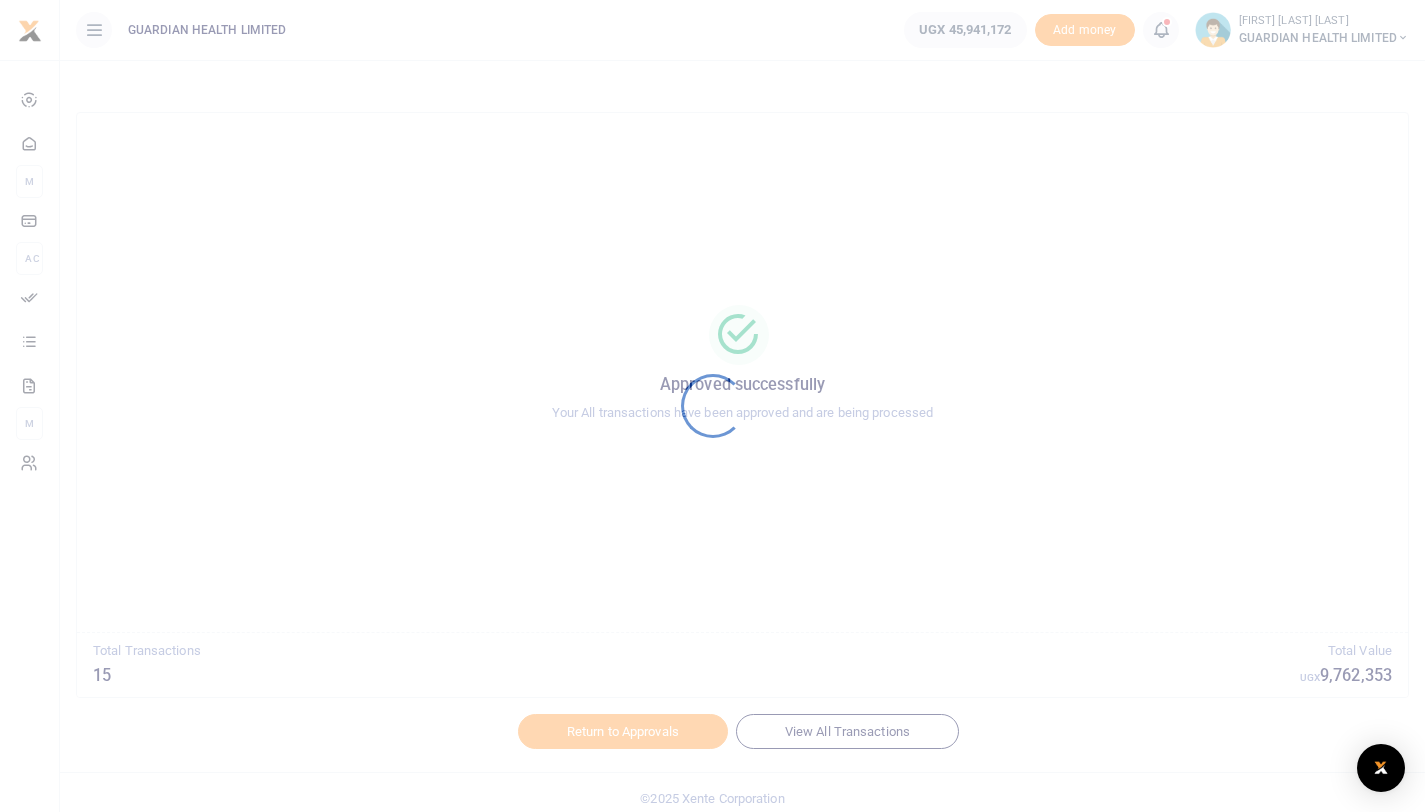 scroll, scrollTop: 0, scrollLeft: 0, axis: both 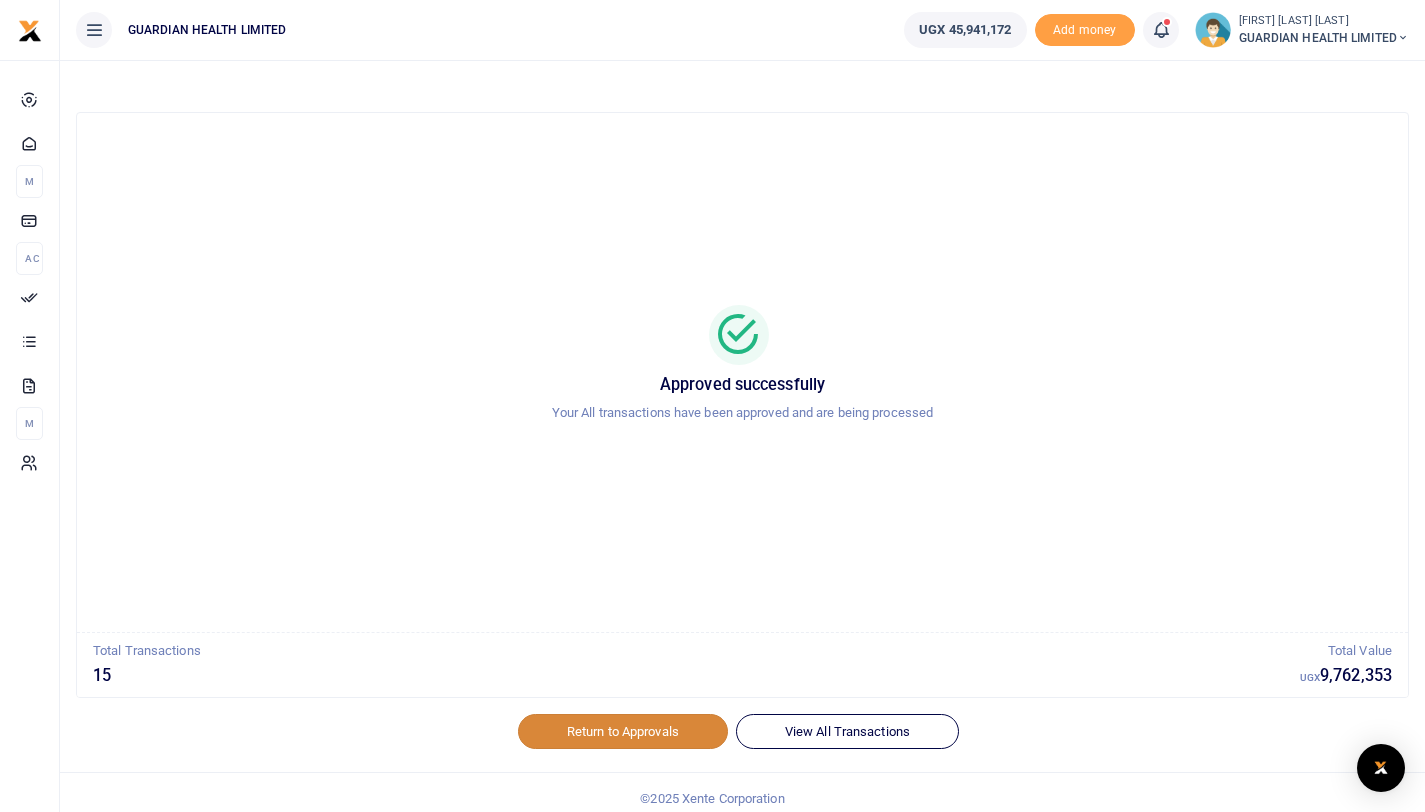 click on "Return to Approvals" at bounding box center [623, 731] 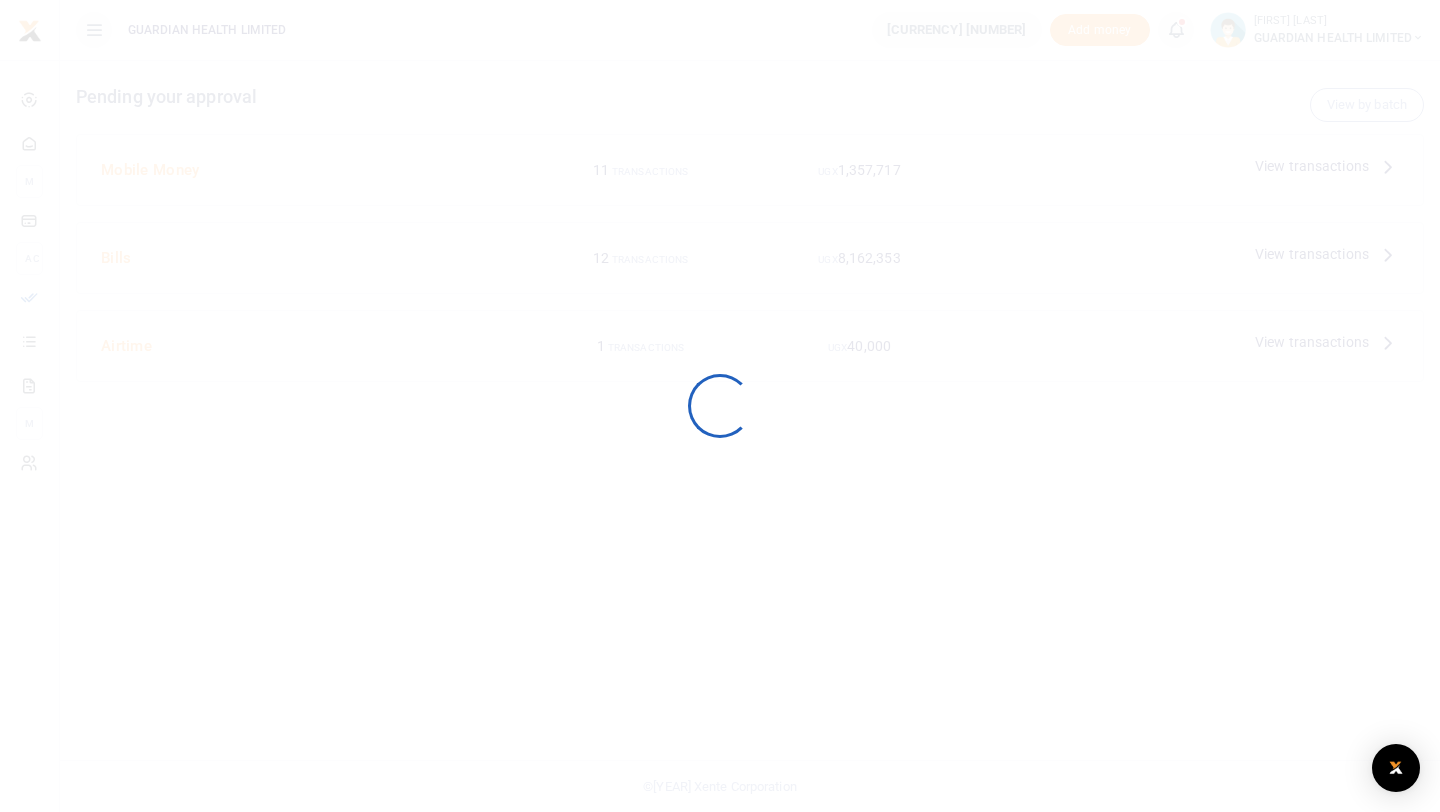 scroll, scrollTop: 0, scrollLeft: 0, axis: both 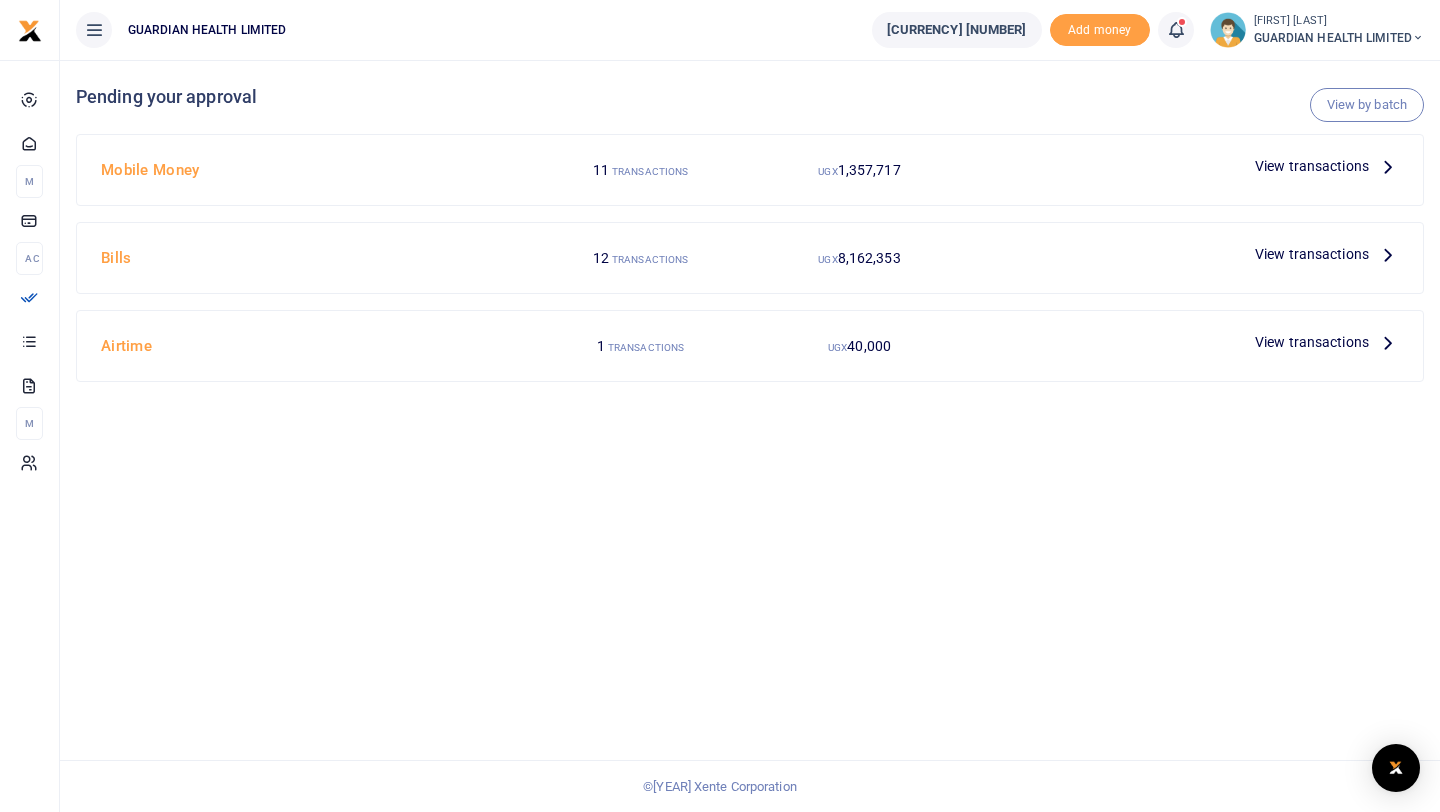 click on "View transactions" at bounding box center [1312, 166] 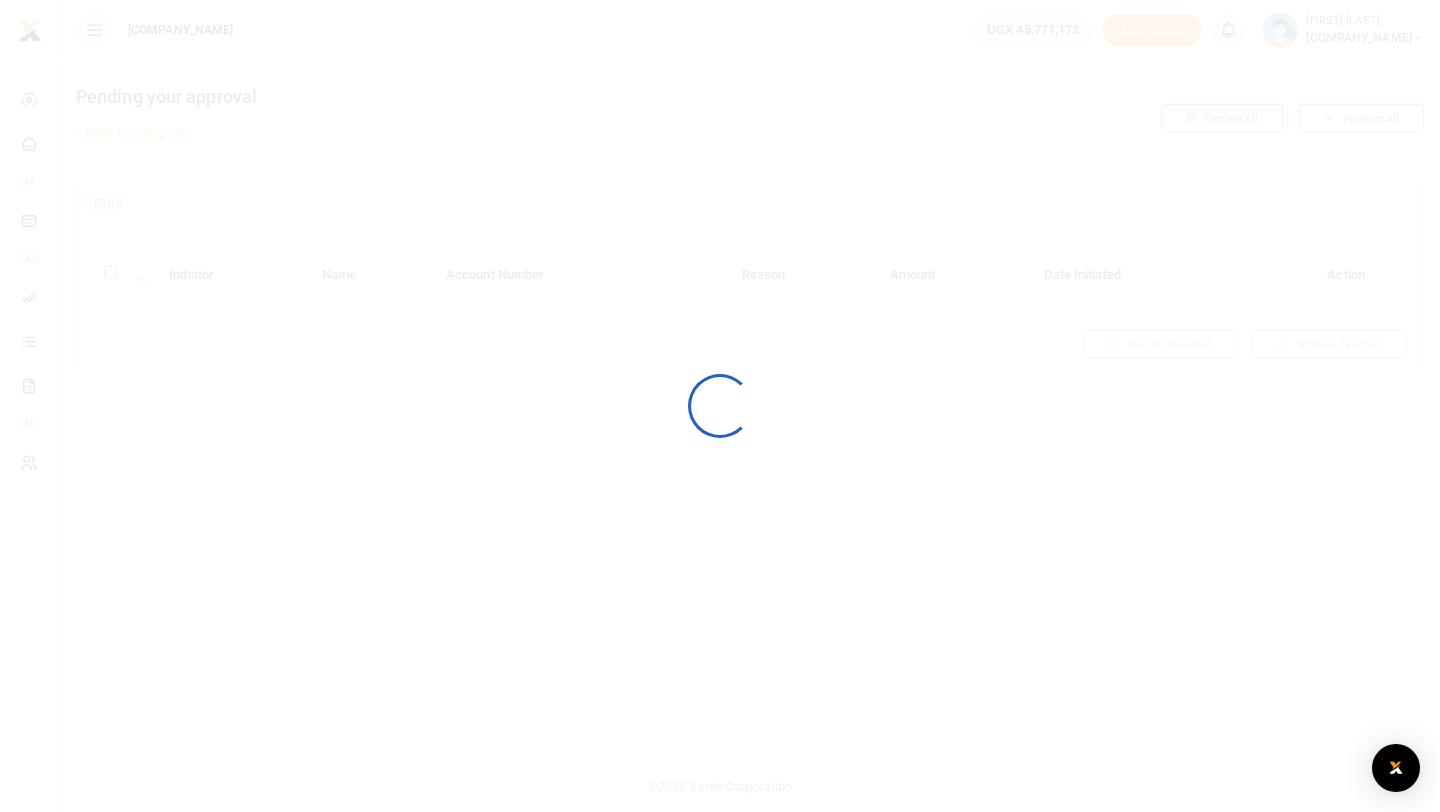 scroll, scrollTop: 0, scrollLeft: 0, axis: both 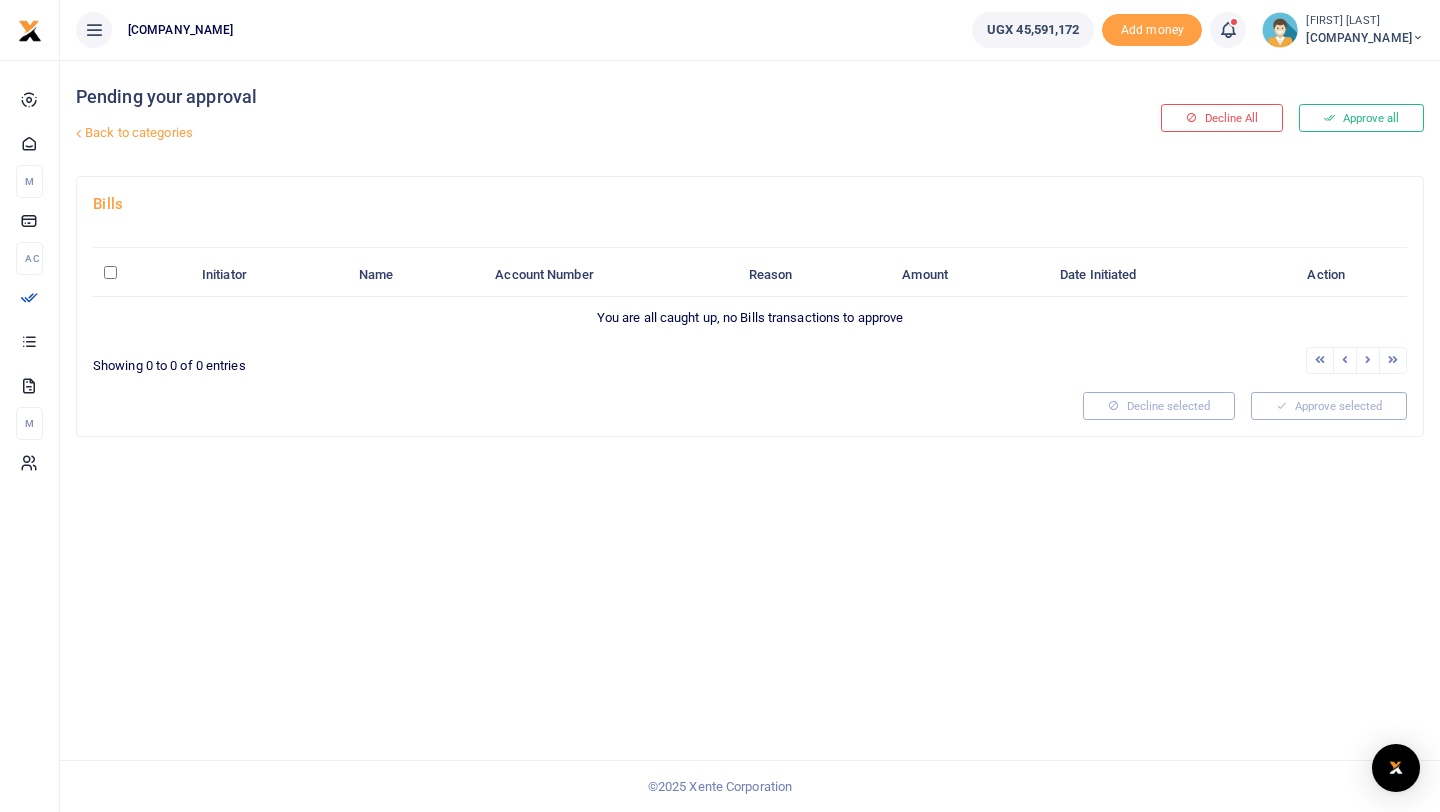 click on "Back to categories" at bounding box center (520, 133) 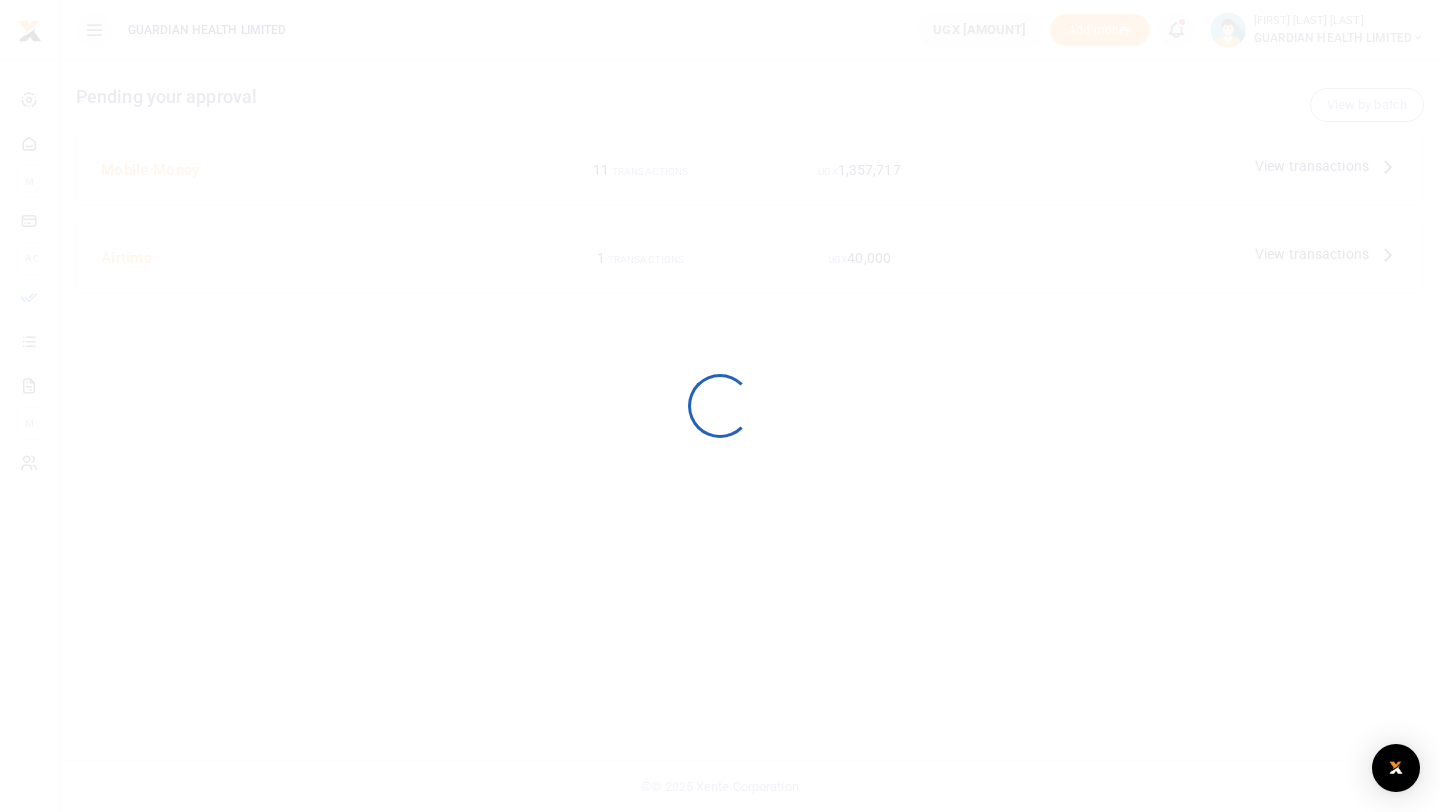 scroll, scrollTop: 0, scrollLeft: 0, axis: both 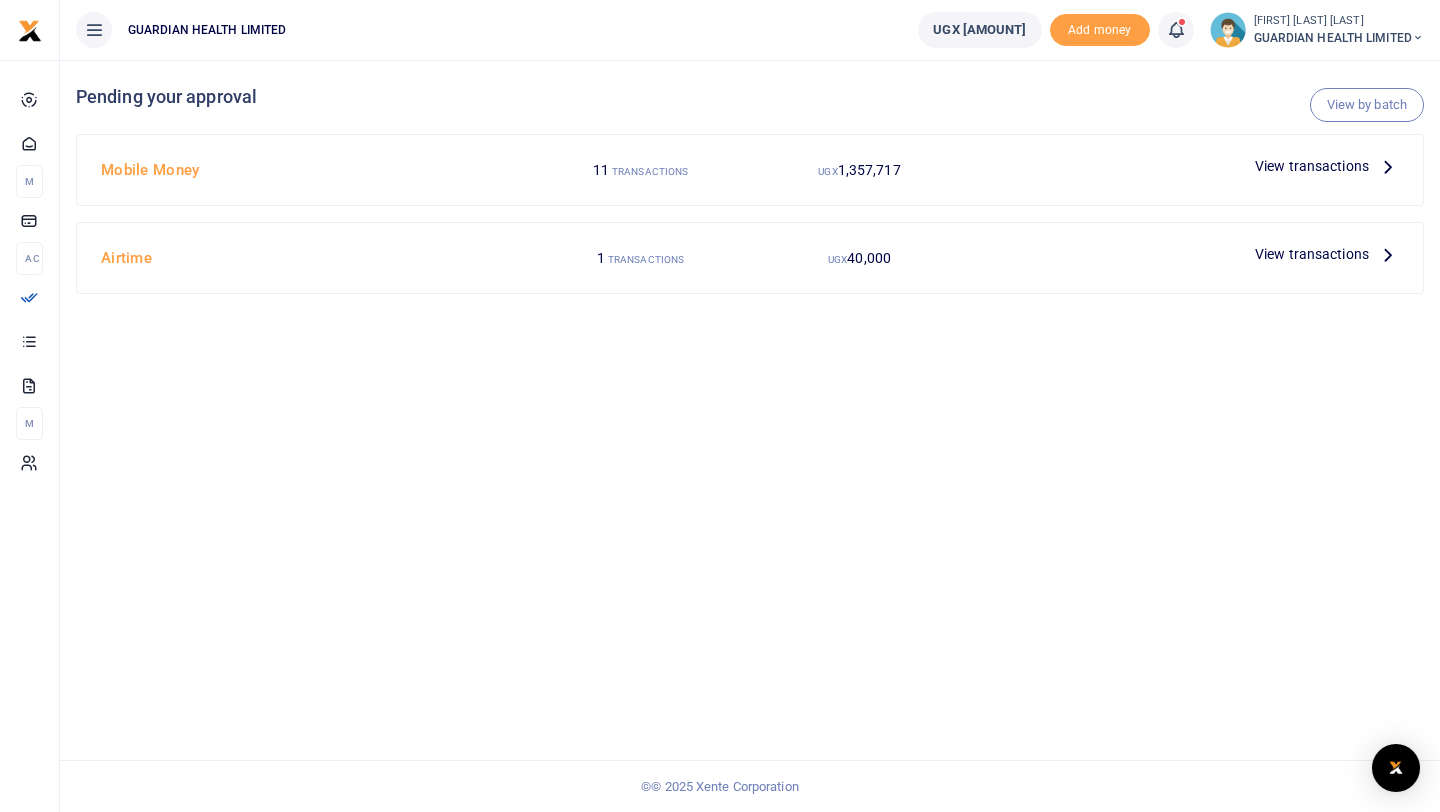 click on "View transactions" at bounding box center [1312, 166] 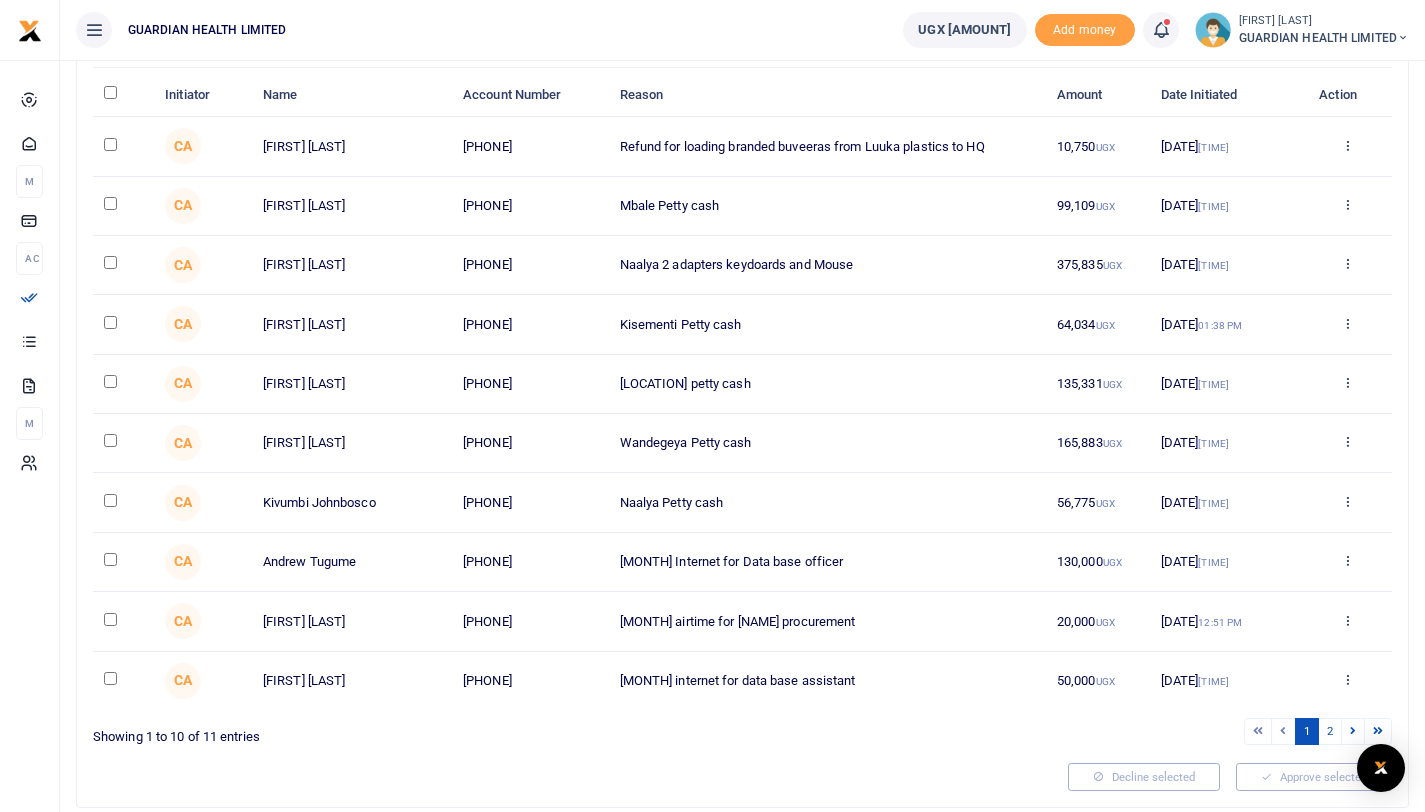 scroll, scrollTop: 243, scrollLeft: 0, axis: vertical 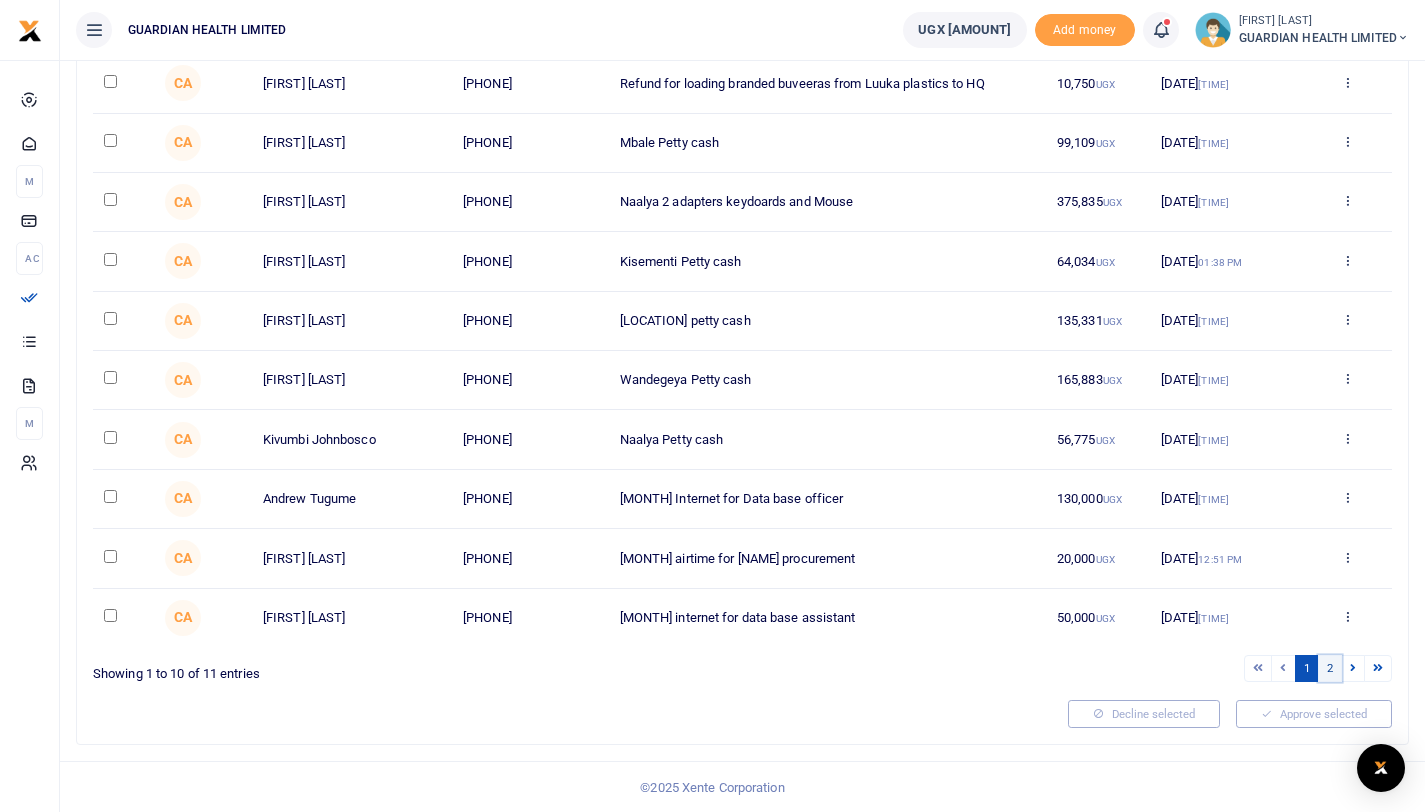 click on "2" at bounding box center (1258, 668) 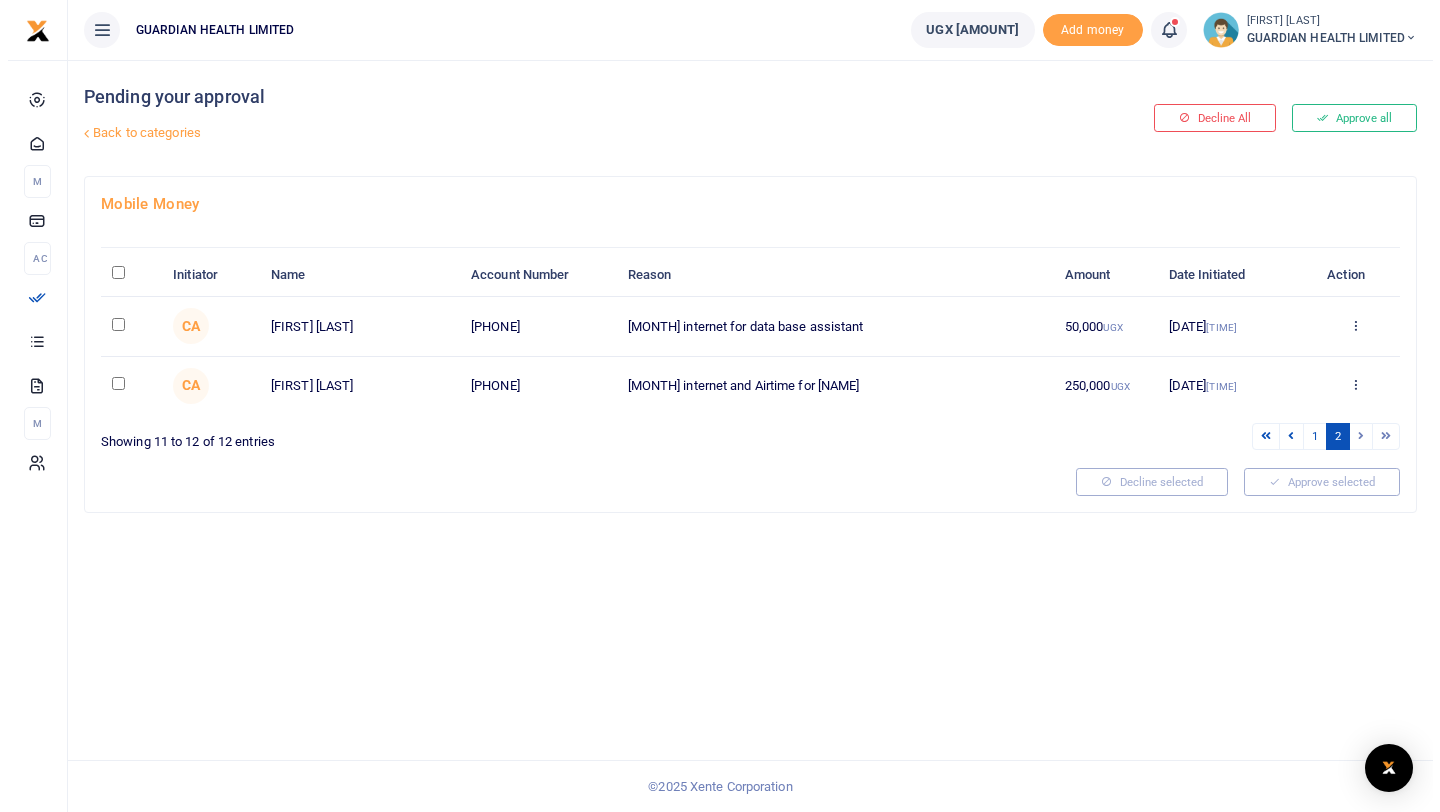 scroll, scrollTop: 0, scrollLeft: 0, axis: both 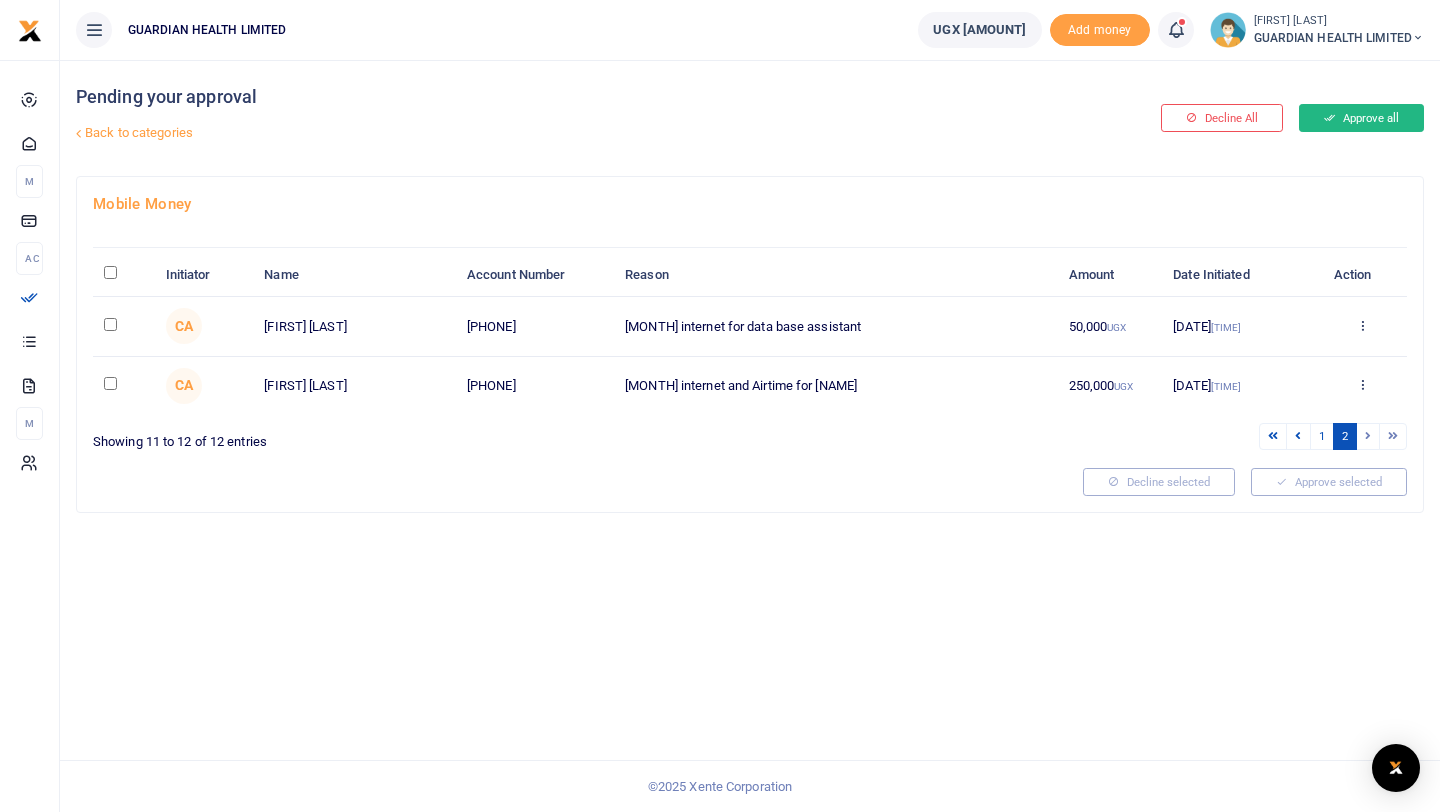 click on "Approve all" at bounding box center (1361, 118) 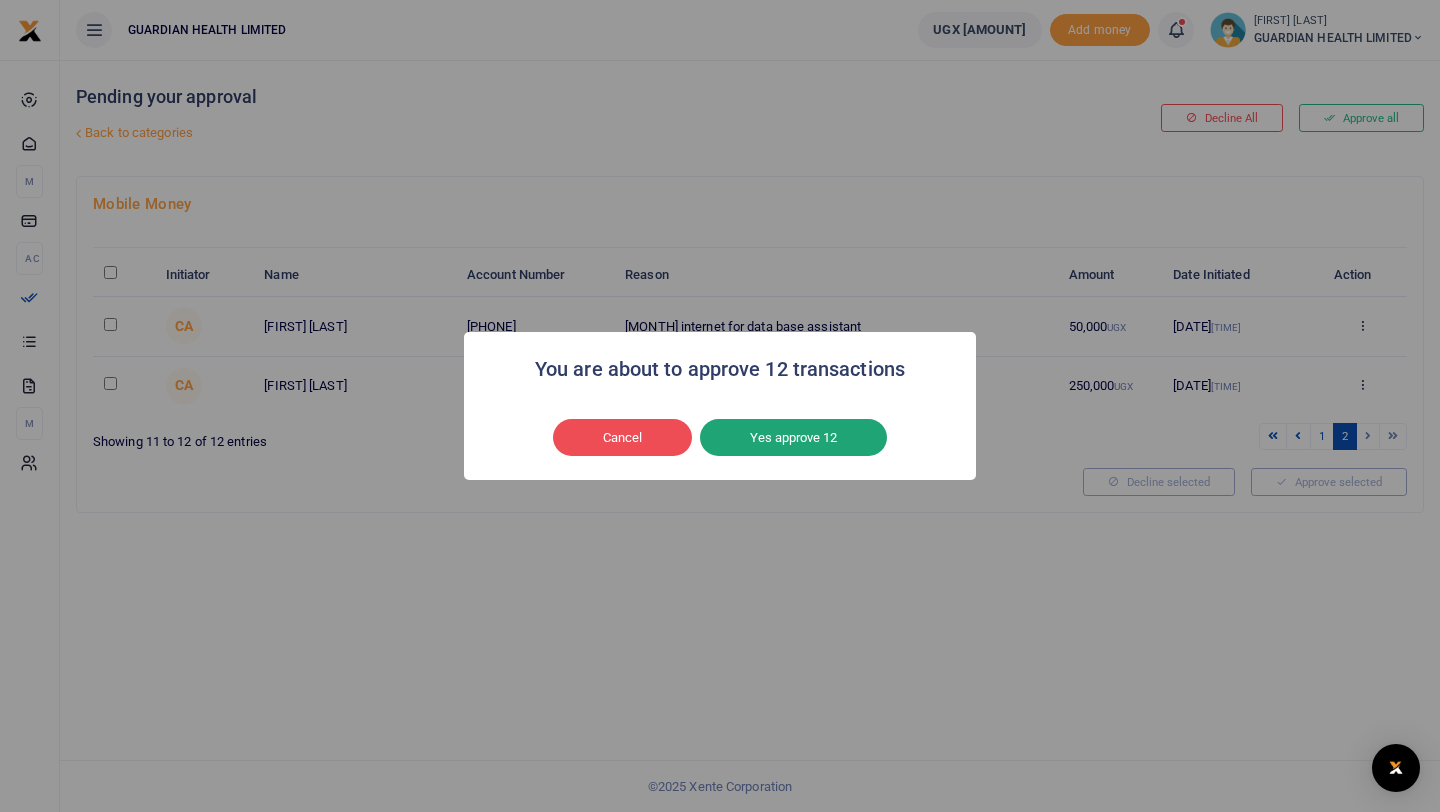 click on "Yes approve 12" at bounding box center [793, 438] 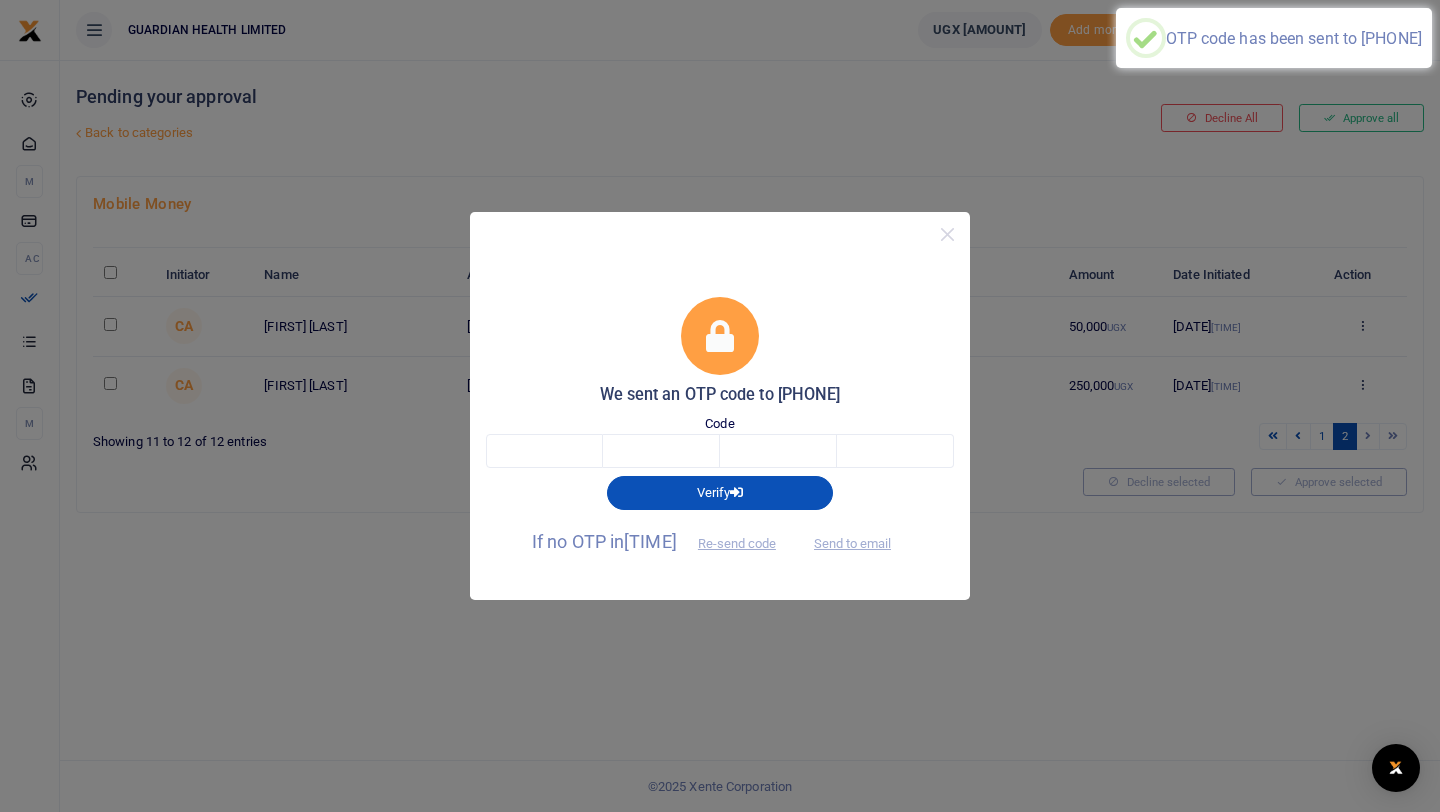 click on "Code" at bounding box center (720, 441) 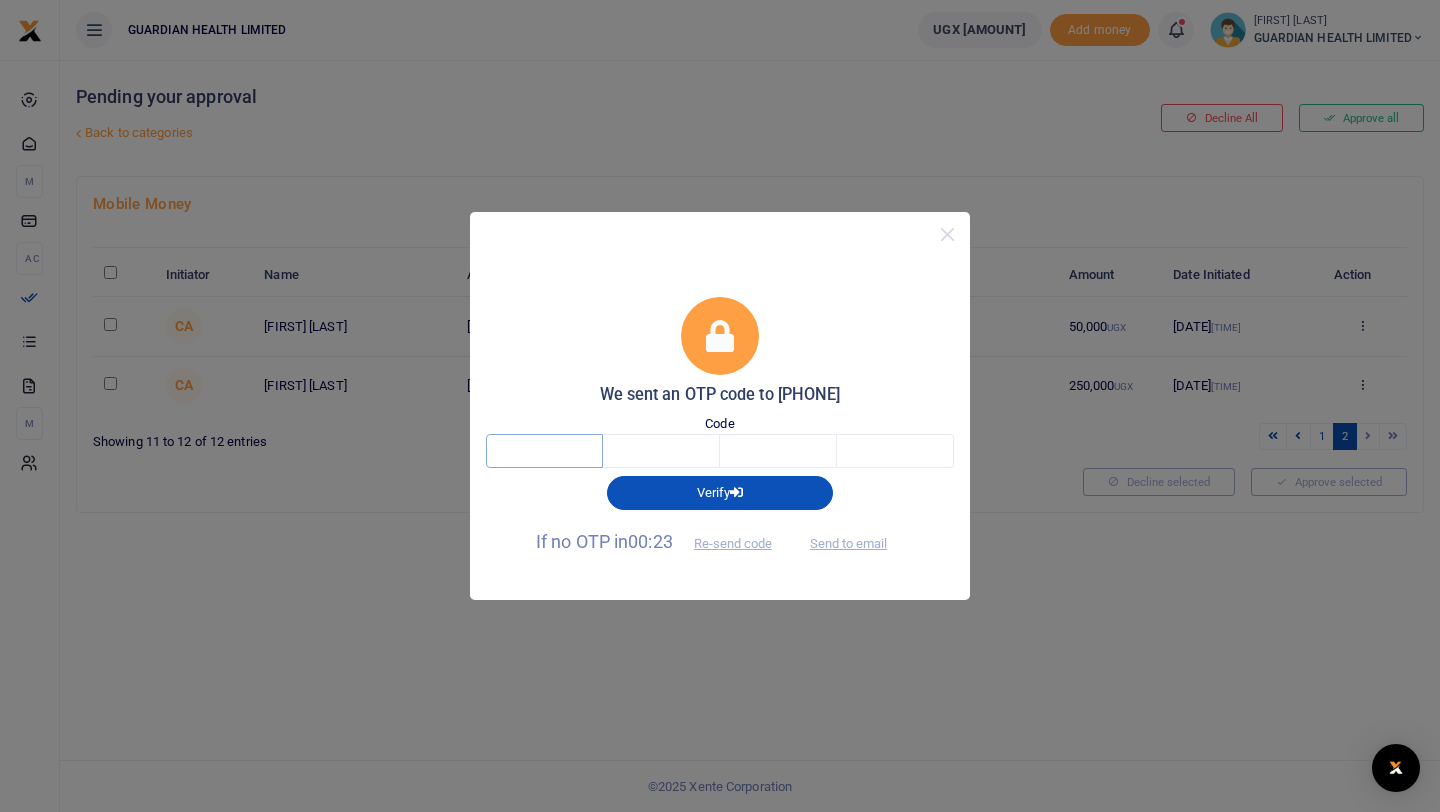 click at bounding box center (544, 451) 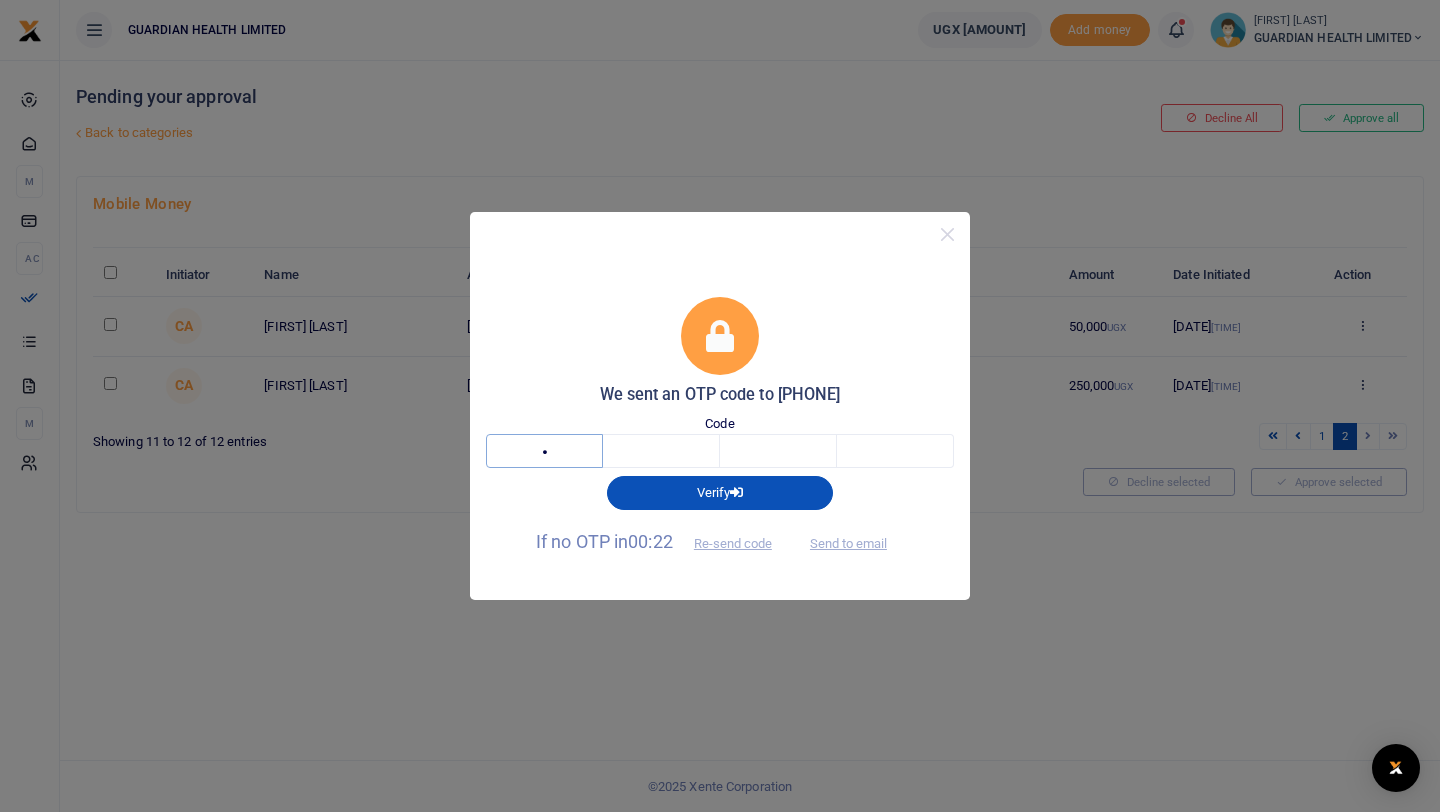 type on "[NUMBER]" 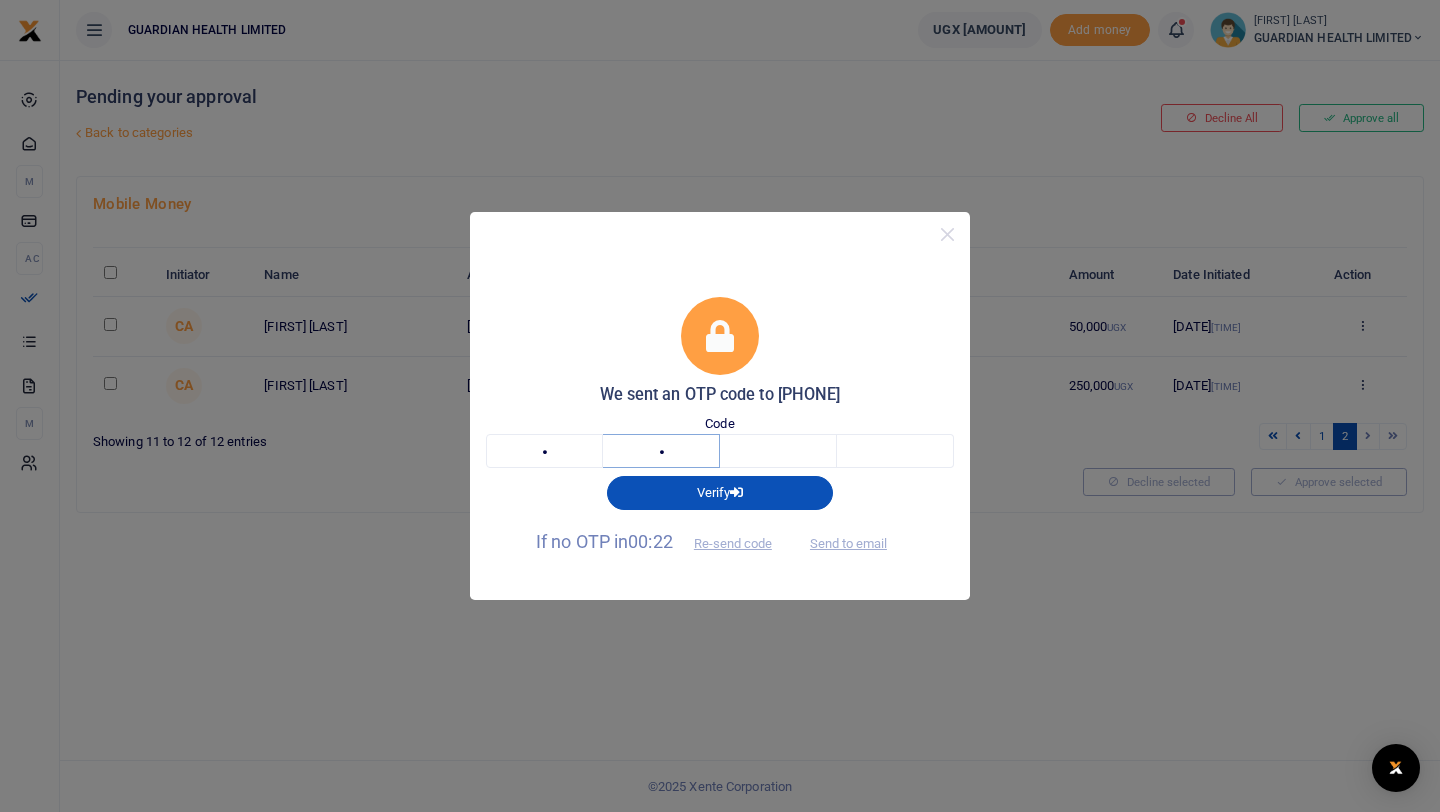 type on "1" 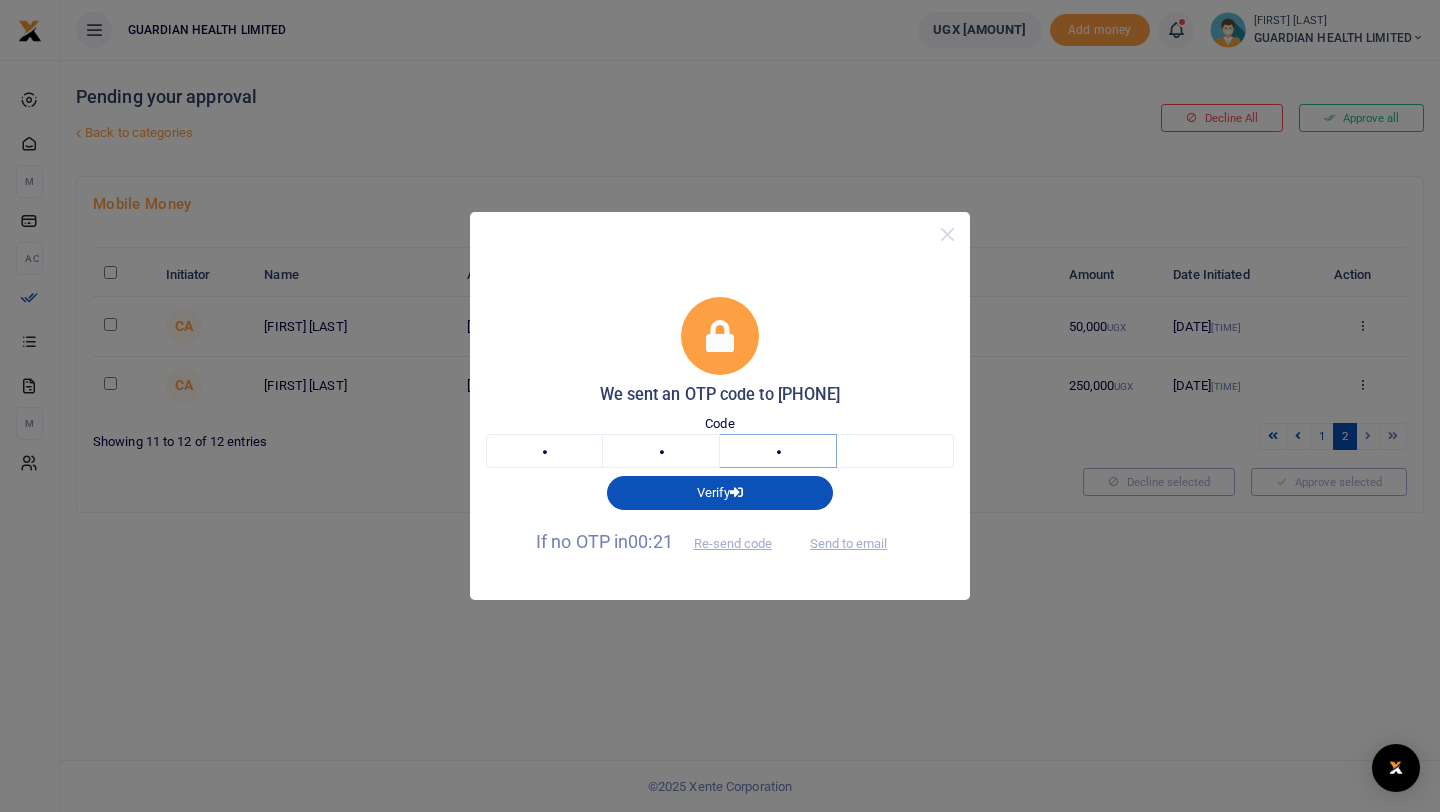 type on "[NUMBER]" 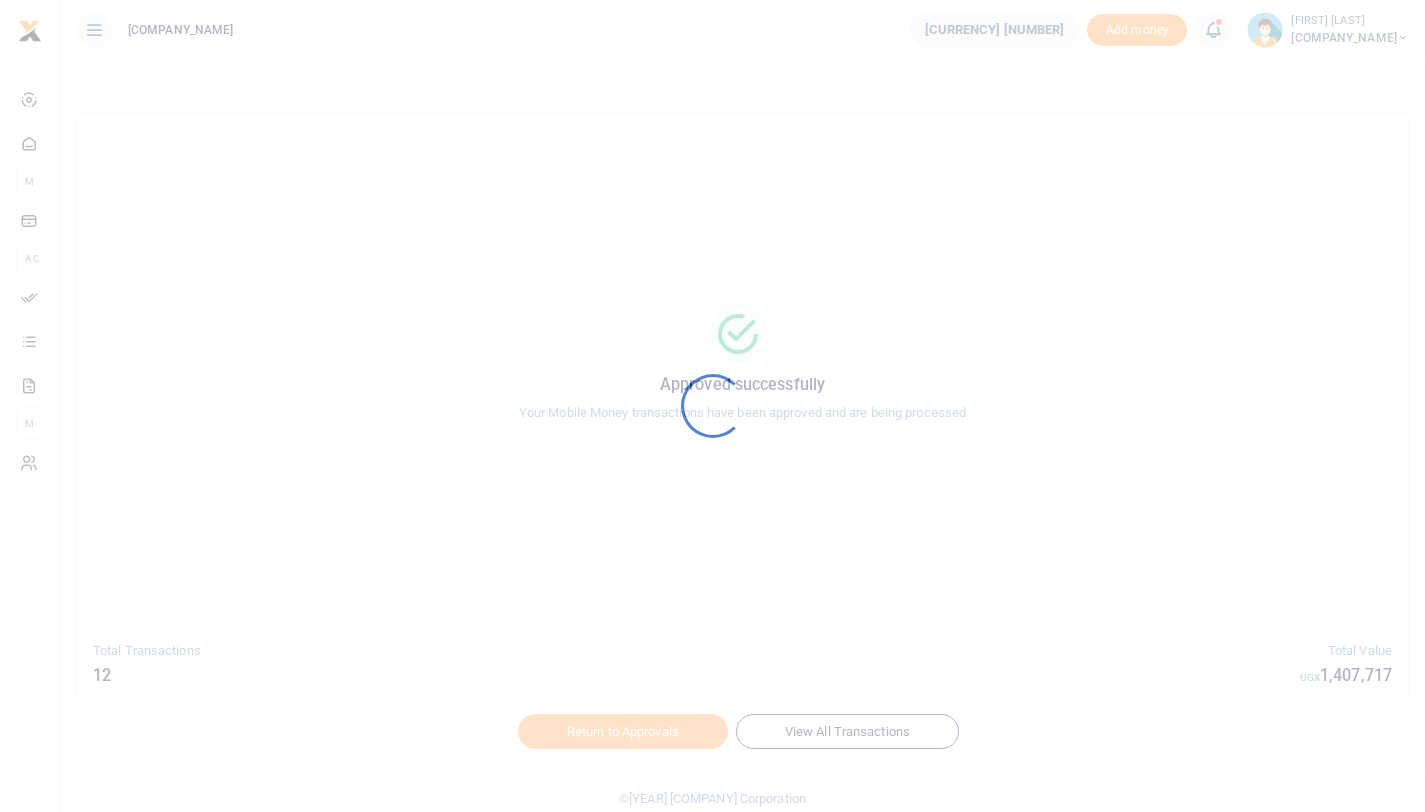 scroll, scrollTop: 0, scrollLeft: 0, axis: both 